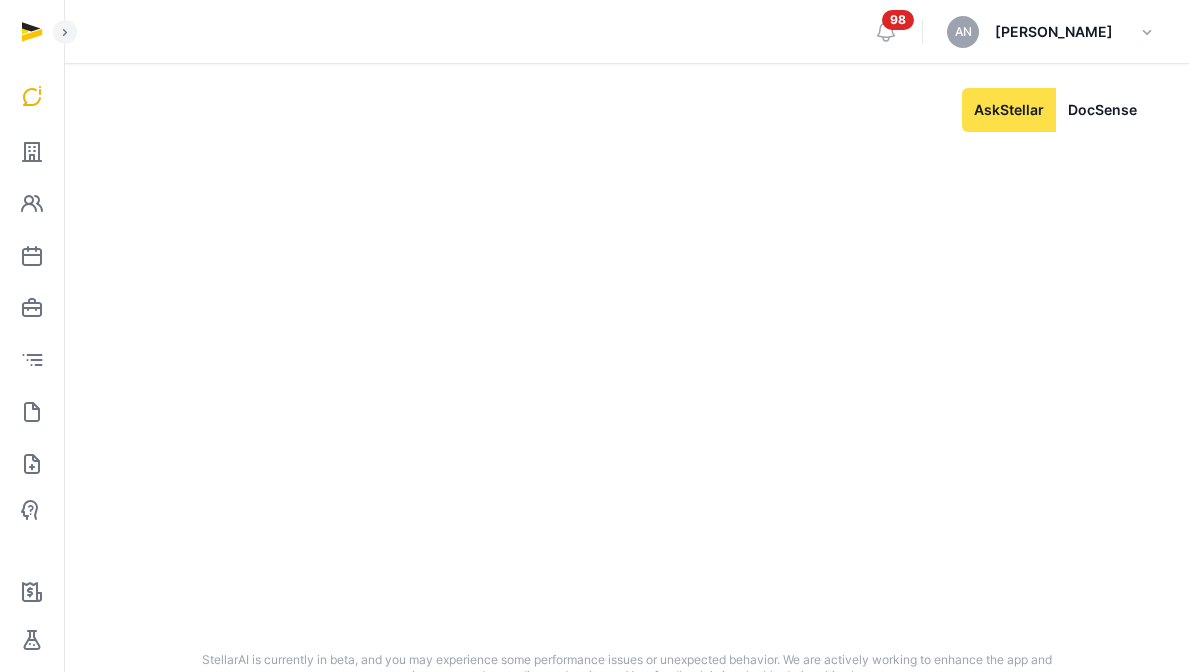 scroll, scrollTop: 0, scrollLeft: 0, axis: both 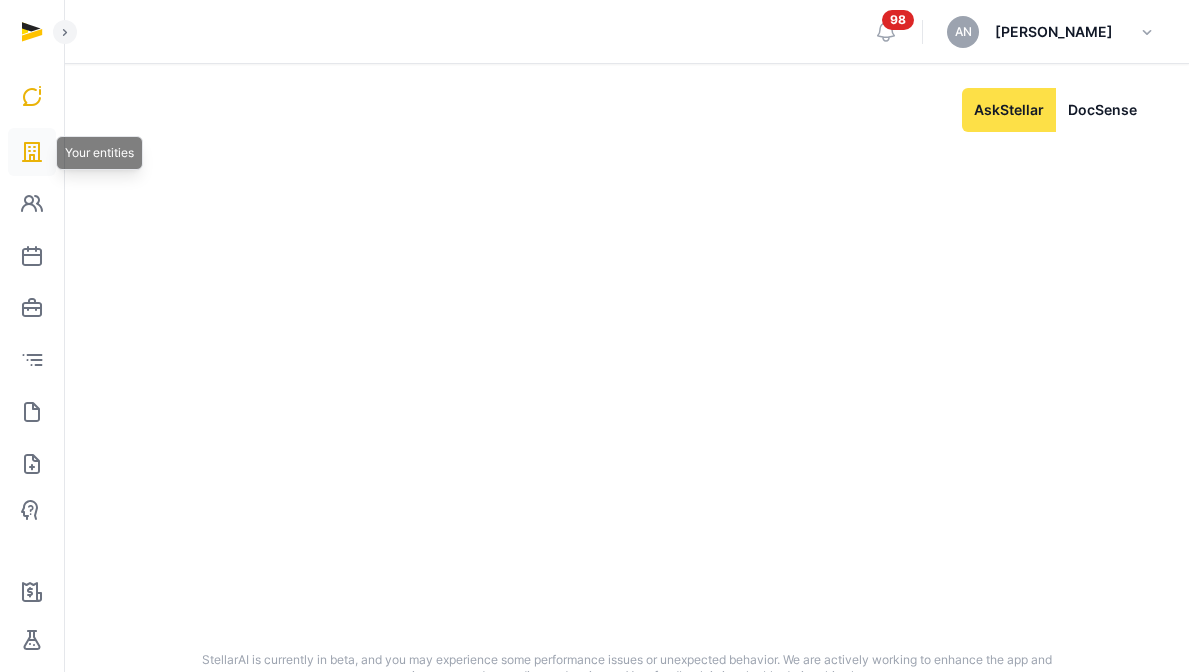 click at bounding box center [32, 152] 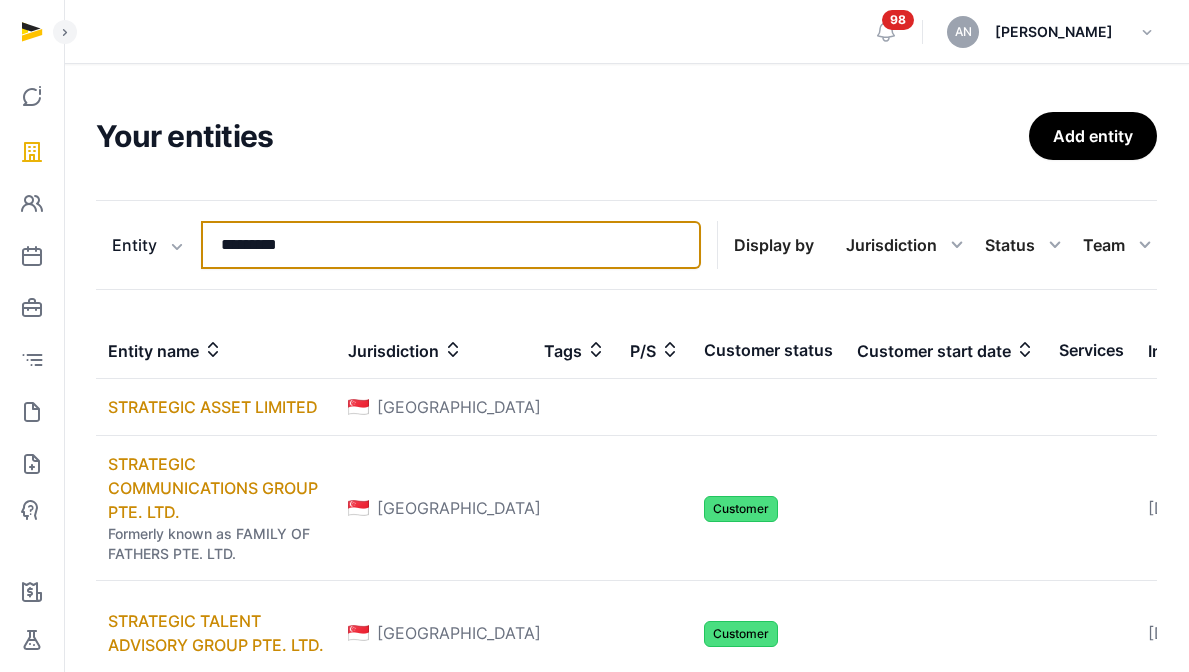 click on "*********" at bounding box center (451, 245) 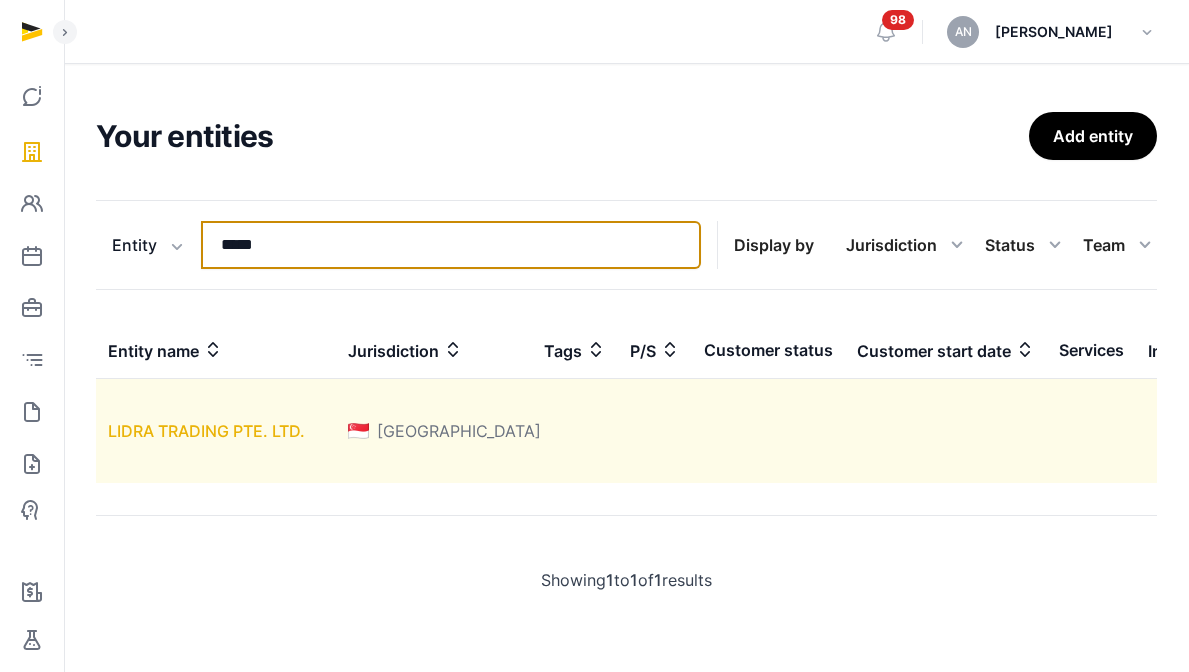 type on "*****" 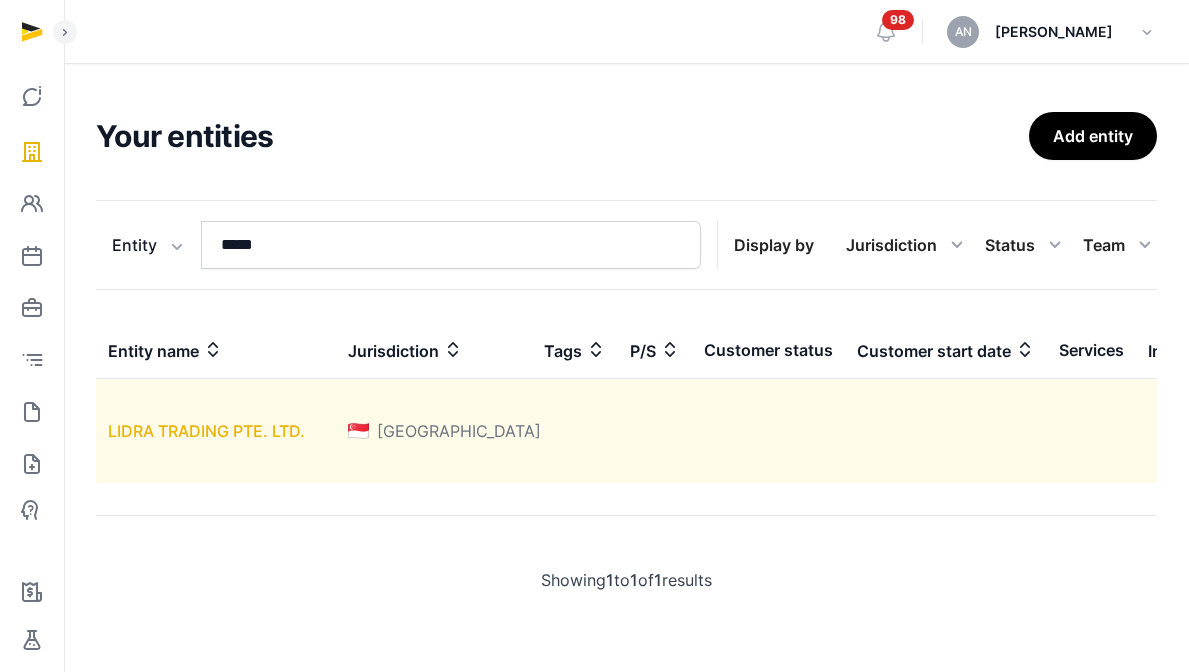 click on "LIDRA TRADING PTE. LTD." at bounding box center [206, 431] 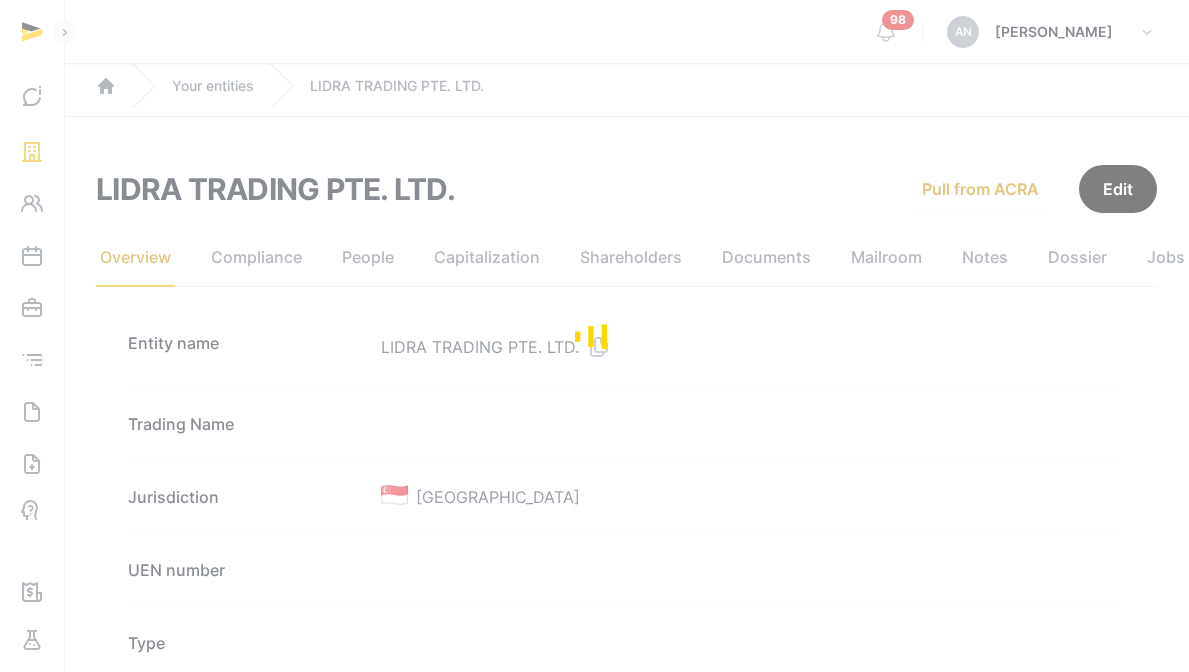 click at bounding box center (594, 336) 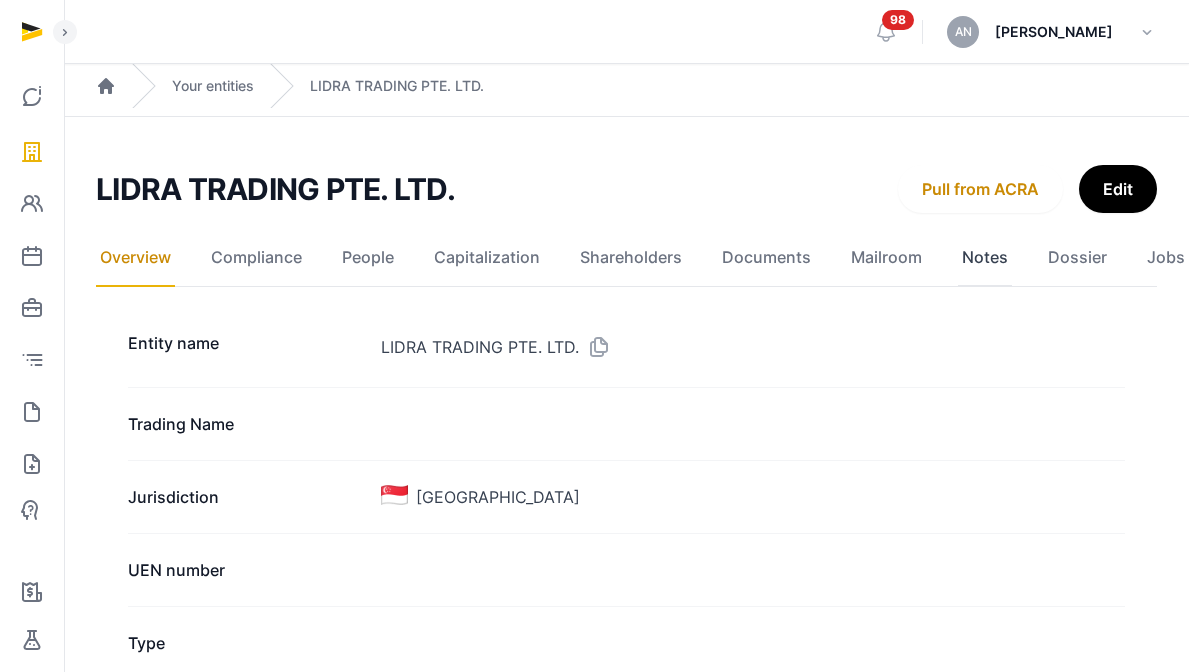 click on "Notes" 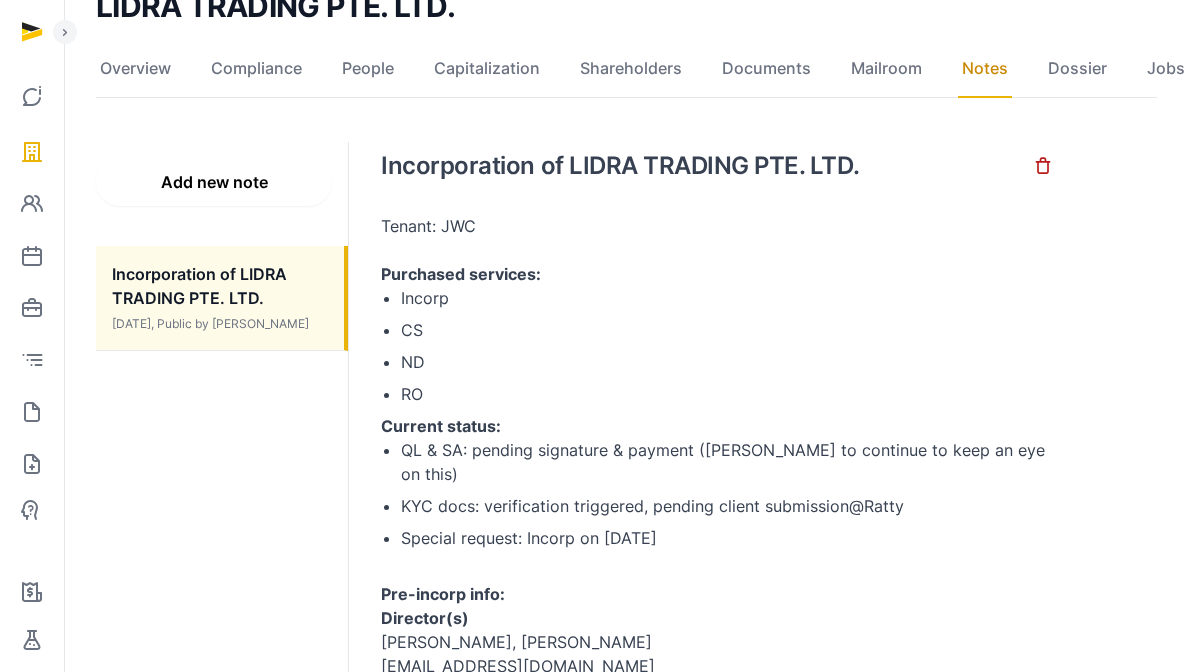 scroll, scrollTop: 177, scrollLeft: 0, axis: vertical 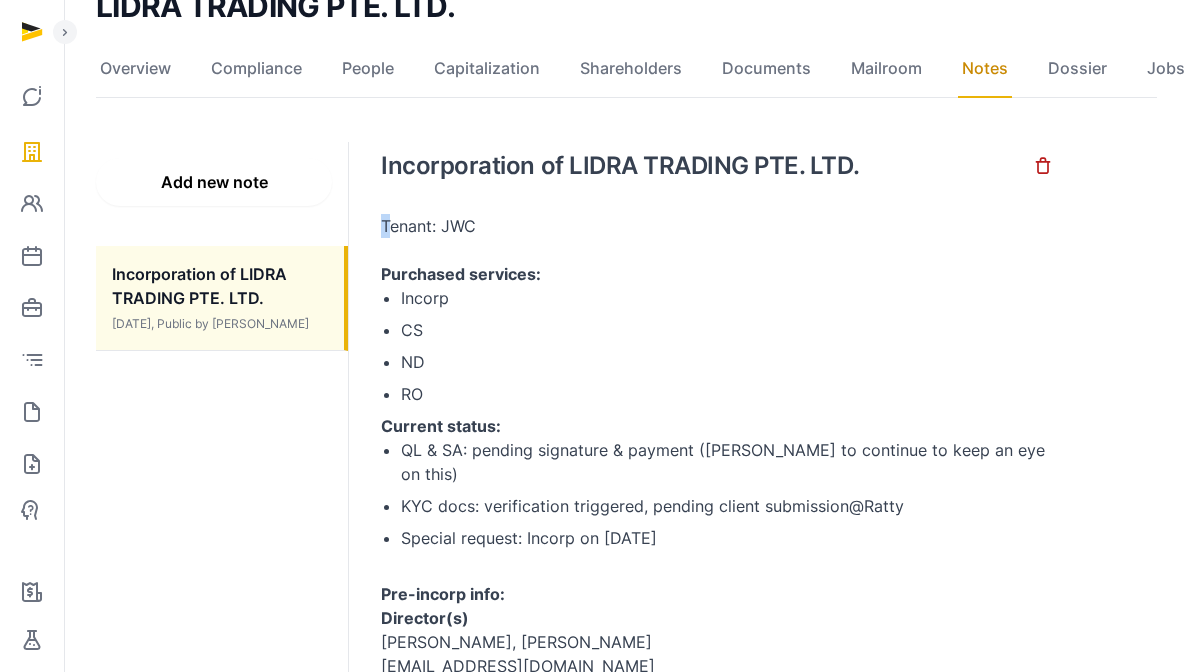 click on "Tenant: JWC" at bounding box center [717, 226] 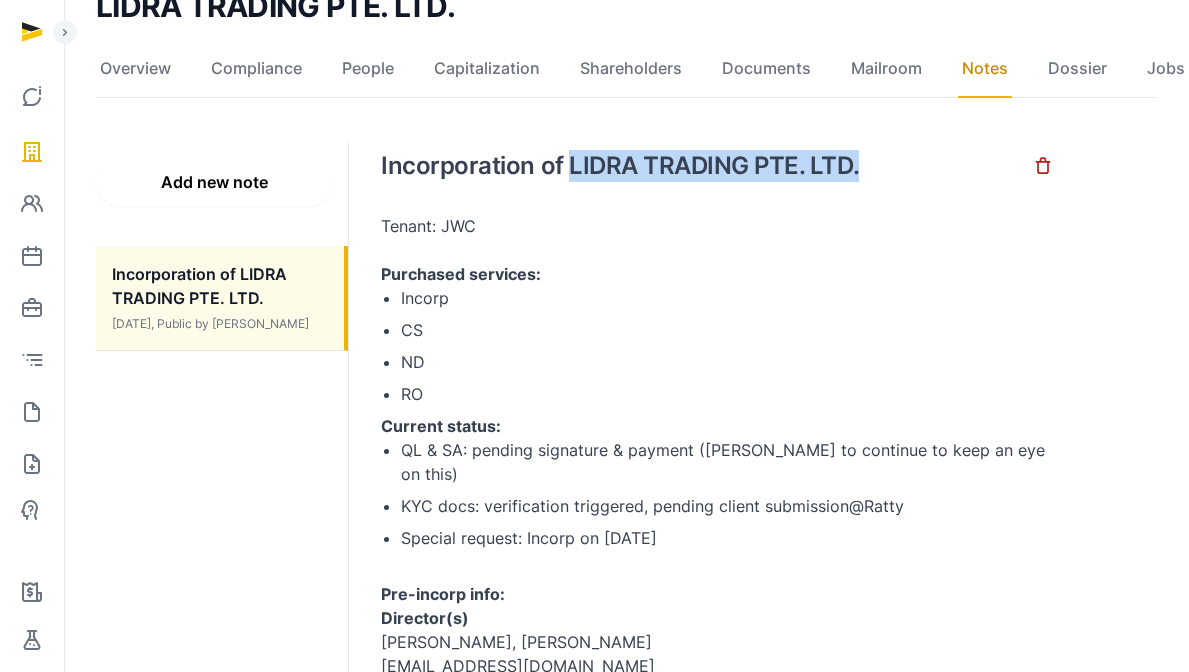 drag, startPoint x: 567, startPoint y: 163, endPoint x: 601, endPoint y: 197, distance: 48.08326 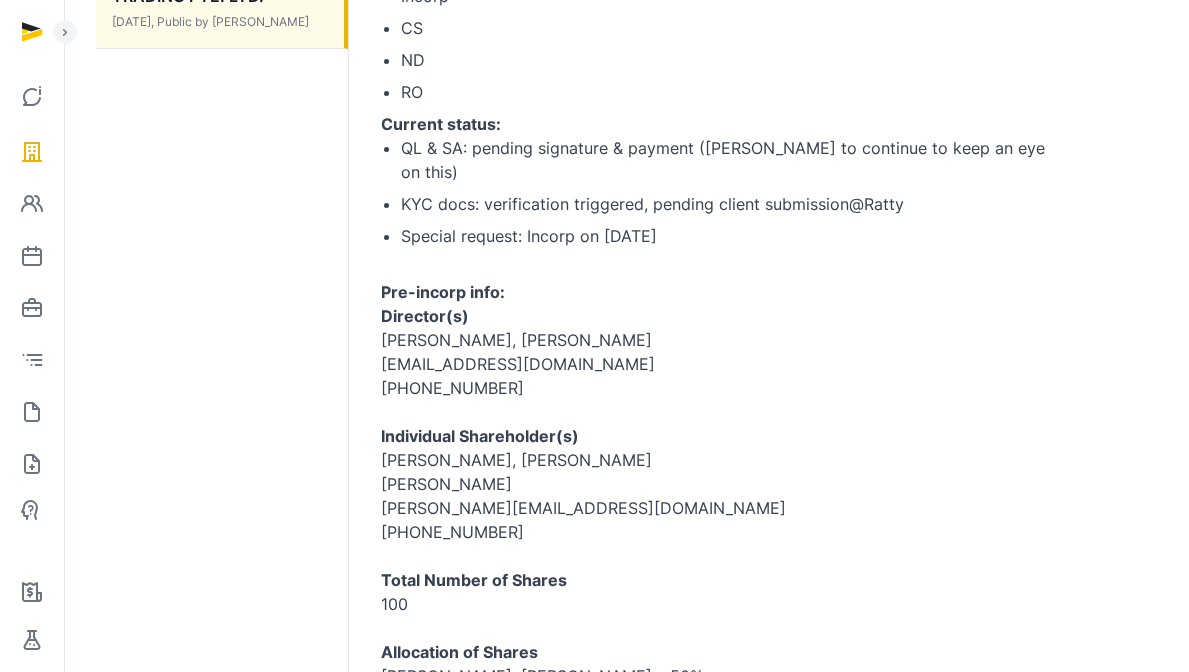 scroll, scrollTop: 991, scrollLeft: 0, axis: vertical 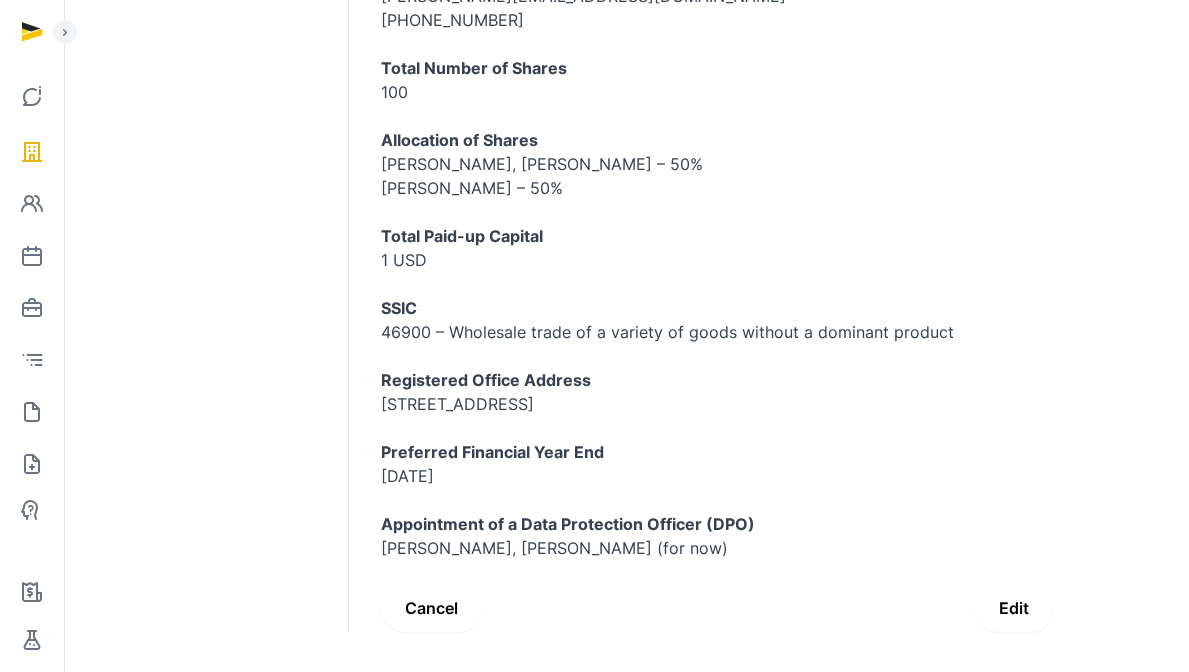 click on "Edit" at bounding box center (1014, 608) 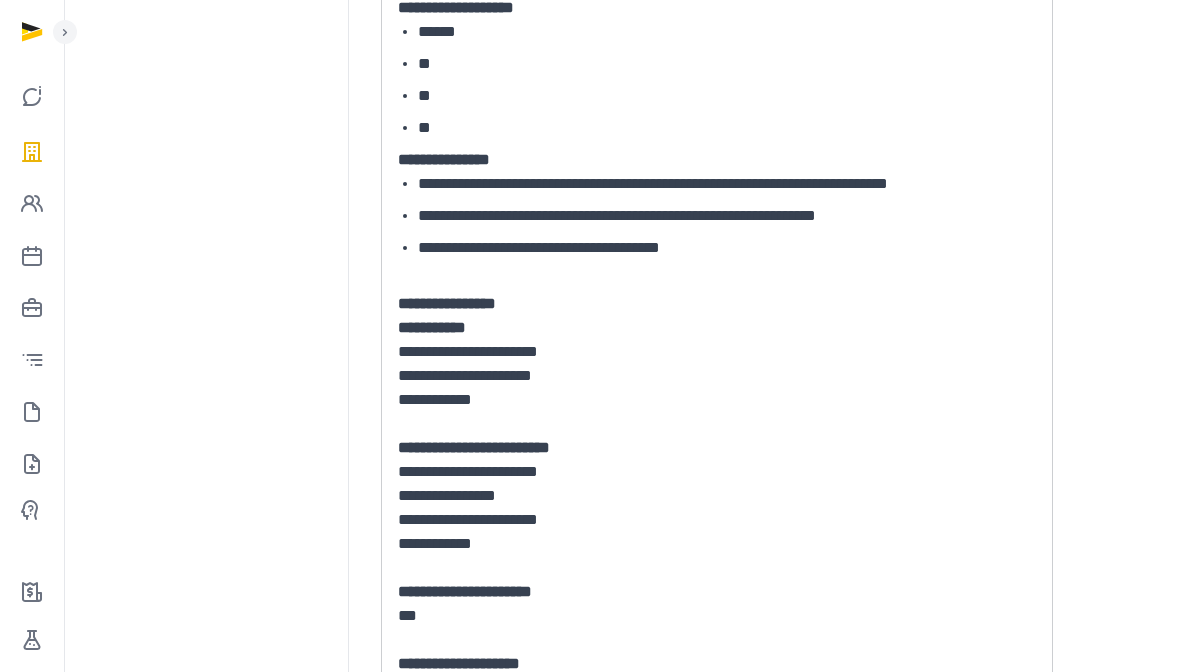 scroll, scrollTop: 234, scrollLeft: 0, axis: vertical 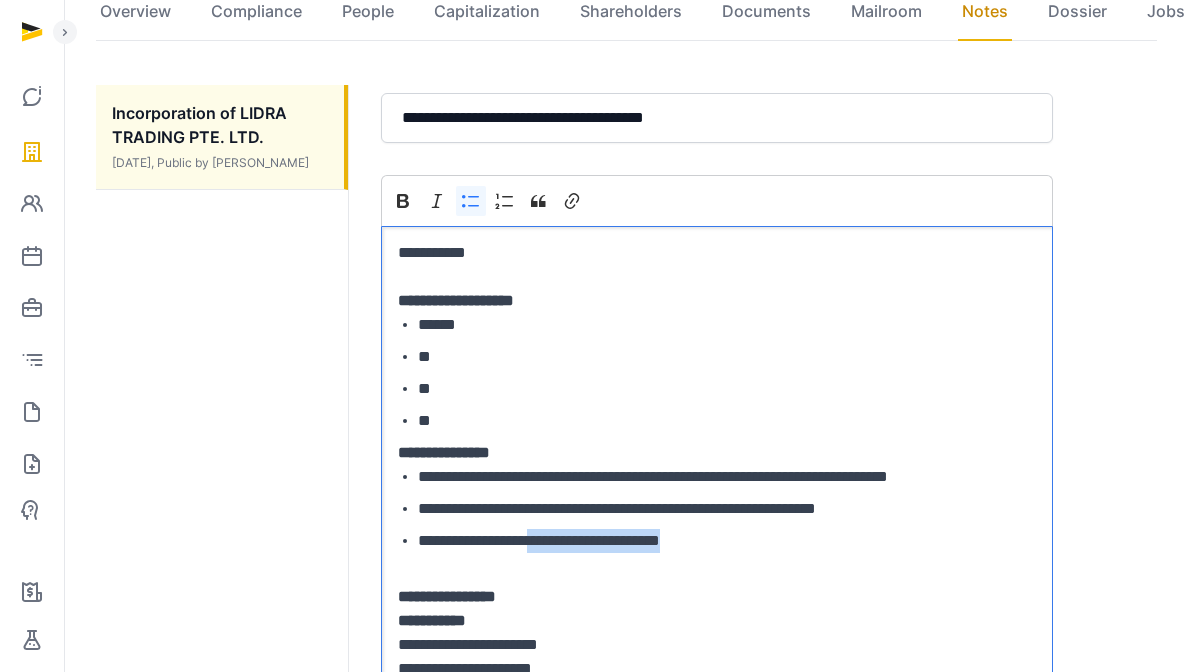 drag, startPoint x: 732, startPoint y: 540, endPoint x: 546, endPoint y: 533, distance: 186.13167 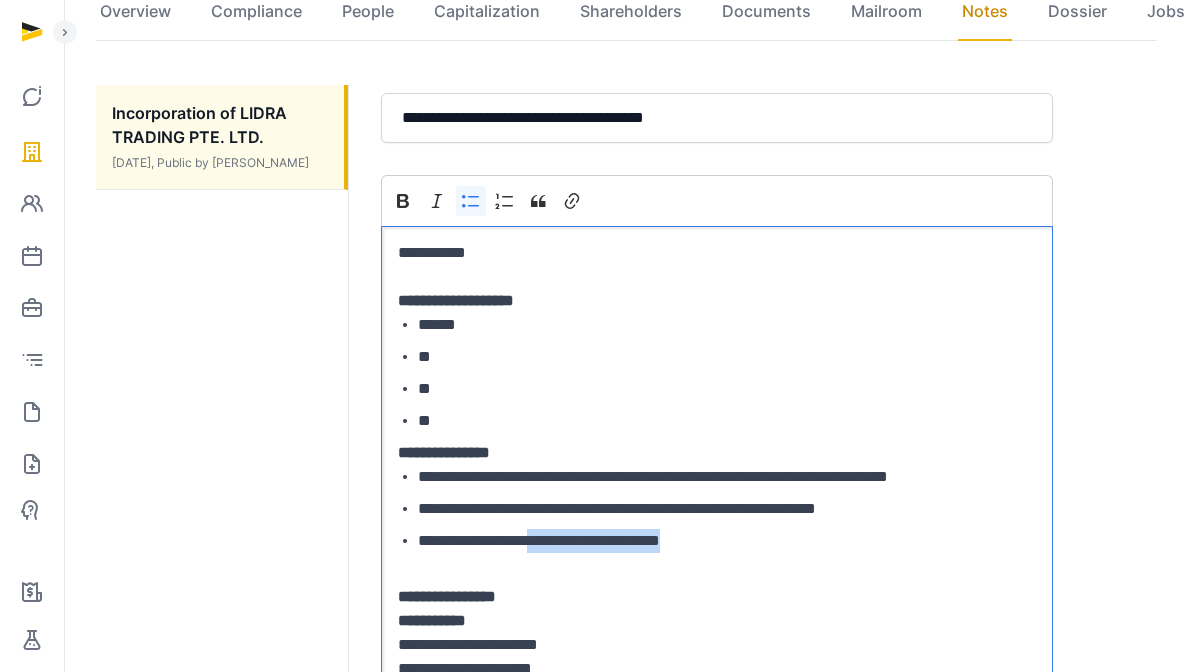 click on "**********" at bounding box center (727, 541) 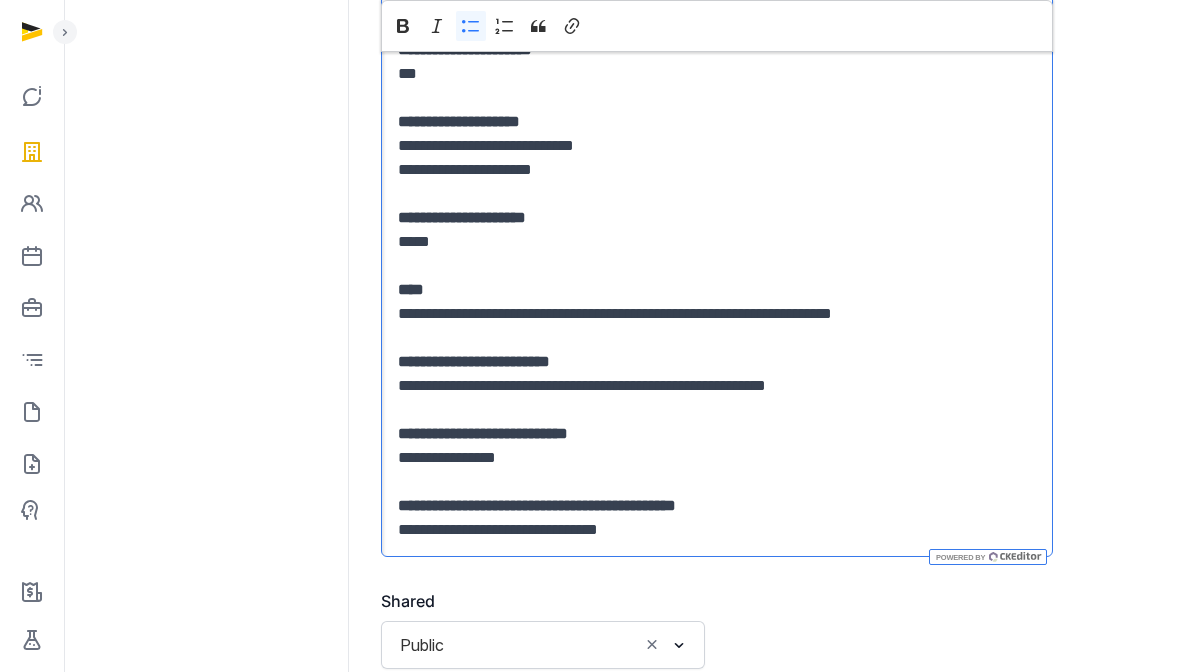 scroll, scrollTop: 1149, scrollLeft: 0, axis: vertical 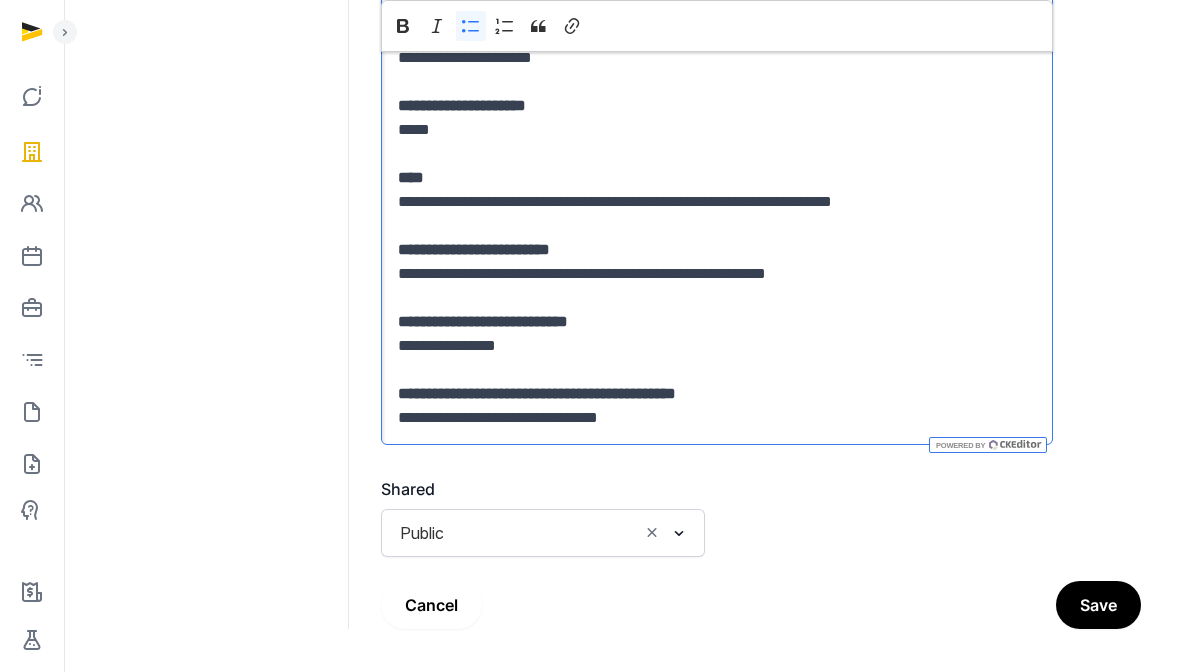 click on "Save" at bounding box center [1098, 605] 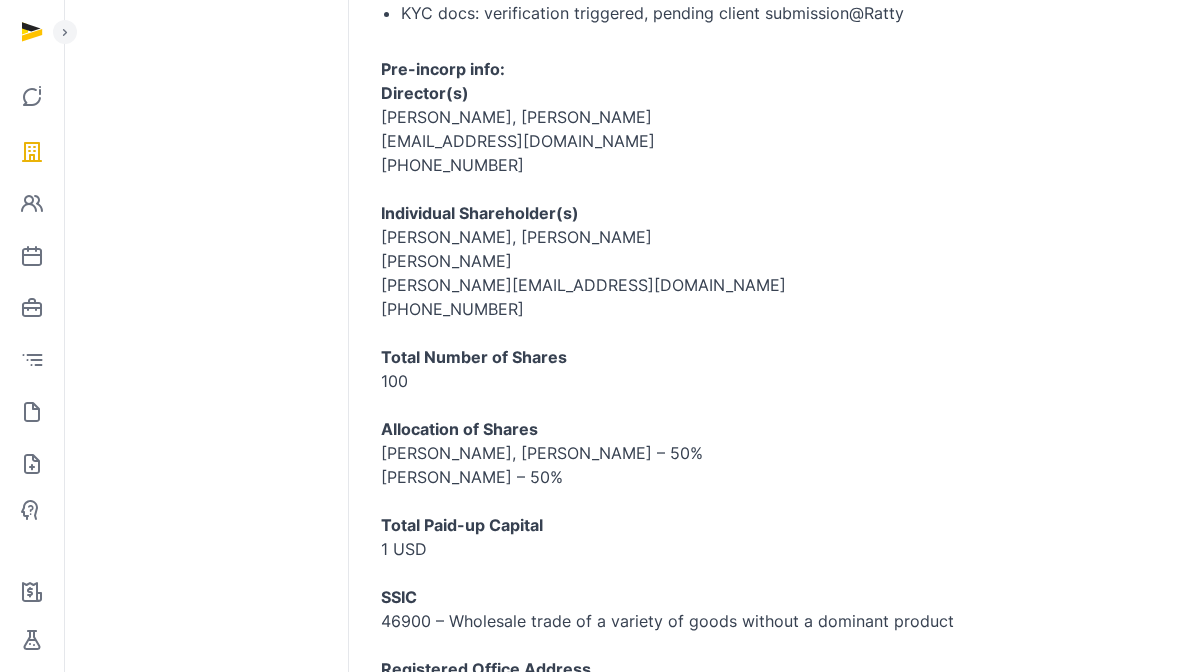 scroll, scrollTop: 959, scrollLeft: 0, axis: vertical 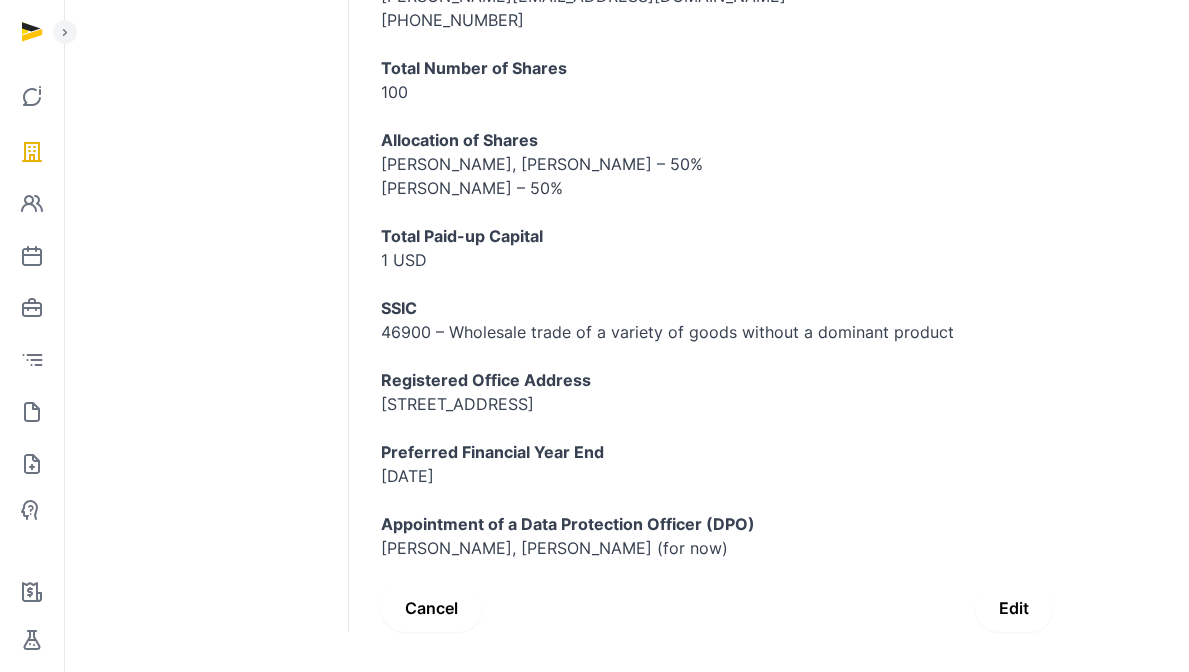 click on "Edit" at bounding box center [1014, 608] 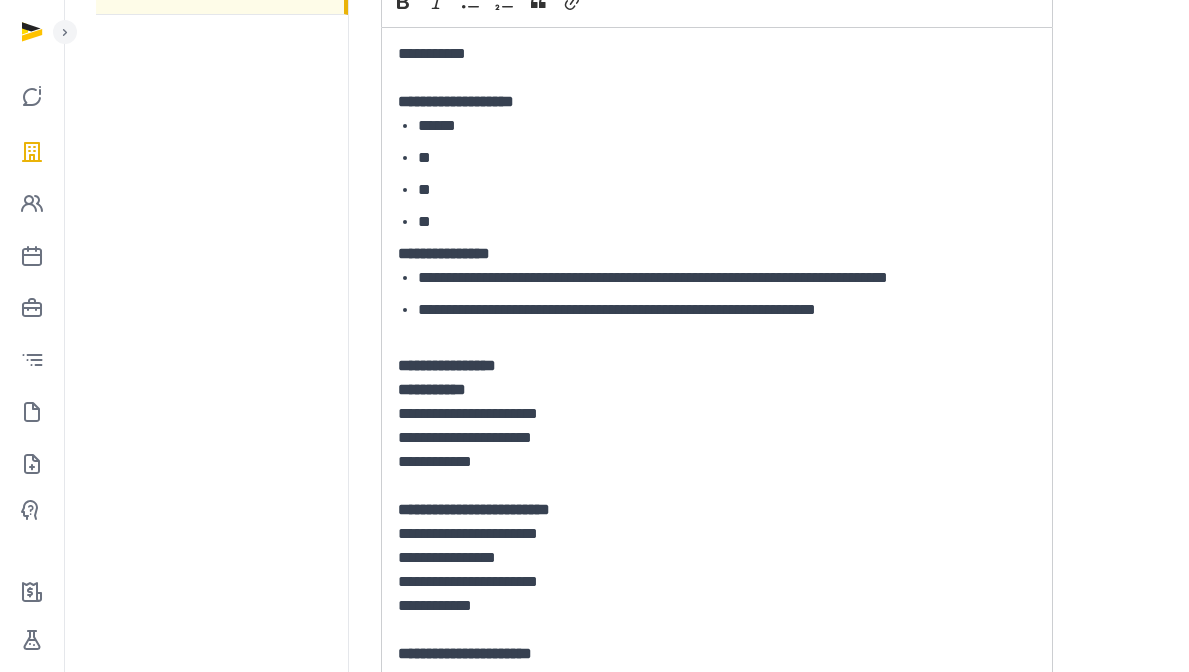 scroll, scrollTop: 422, scrollLeft: 0, axis: vertical 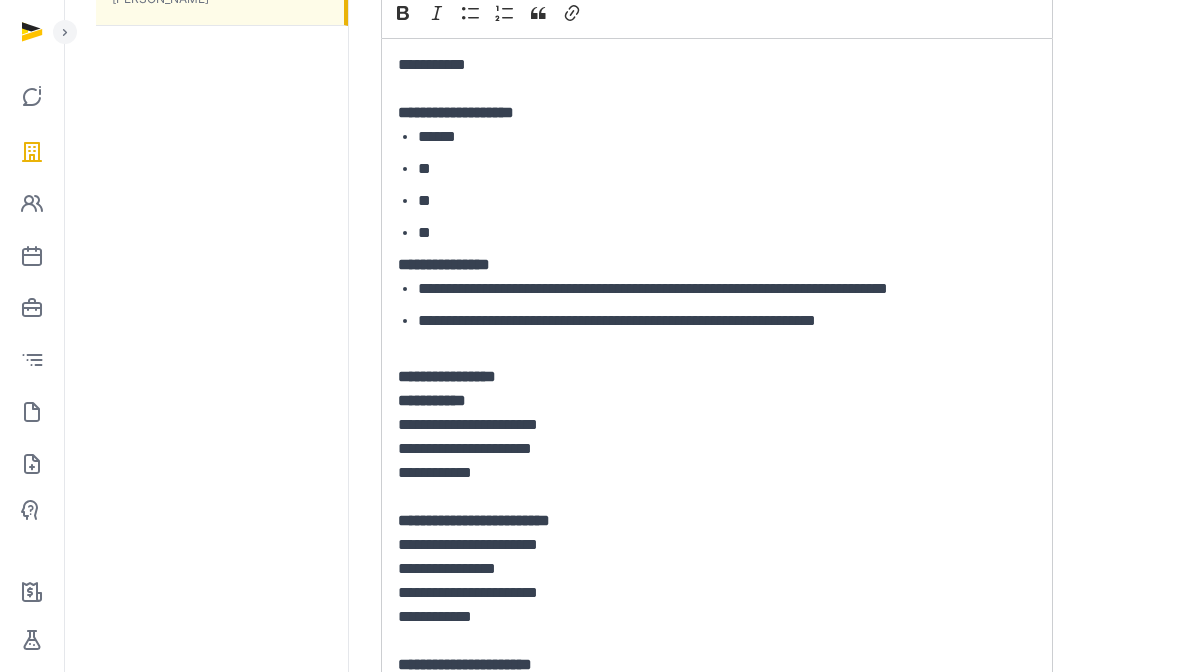 click on "**********" at bounding box center (727, 289) 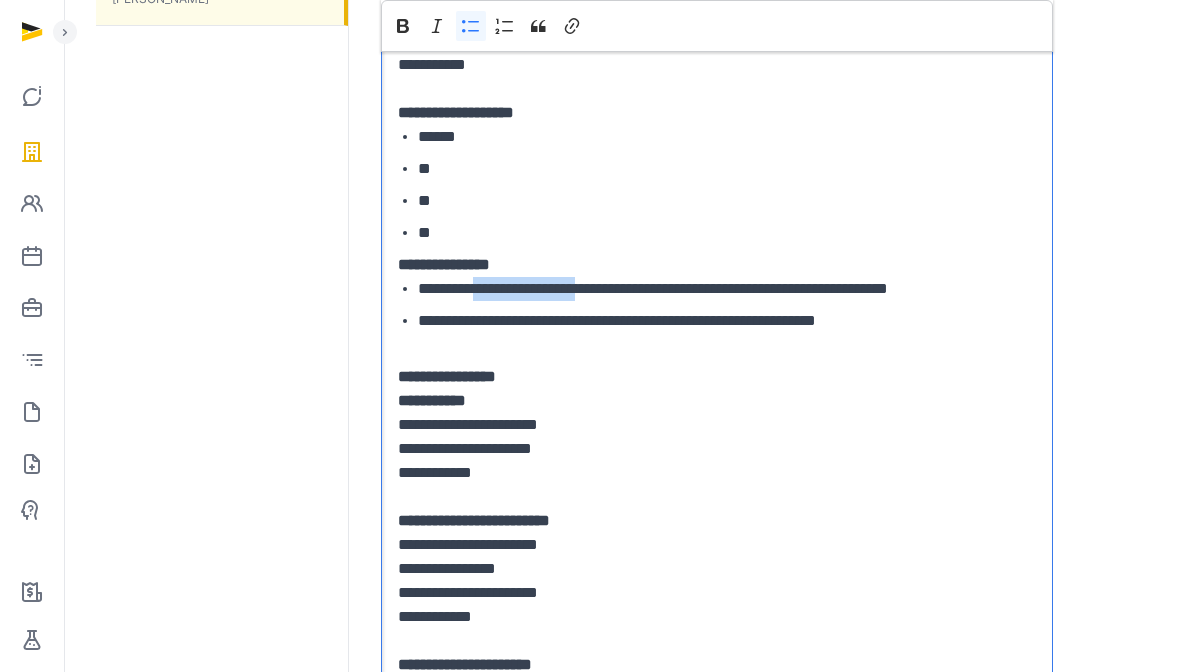 drag, startPoint x: 487, startPoint y: 290, endPoint x: 626, endPoint y: 292, distance: 139.01439 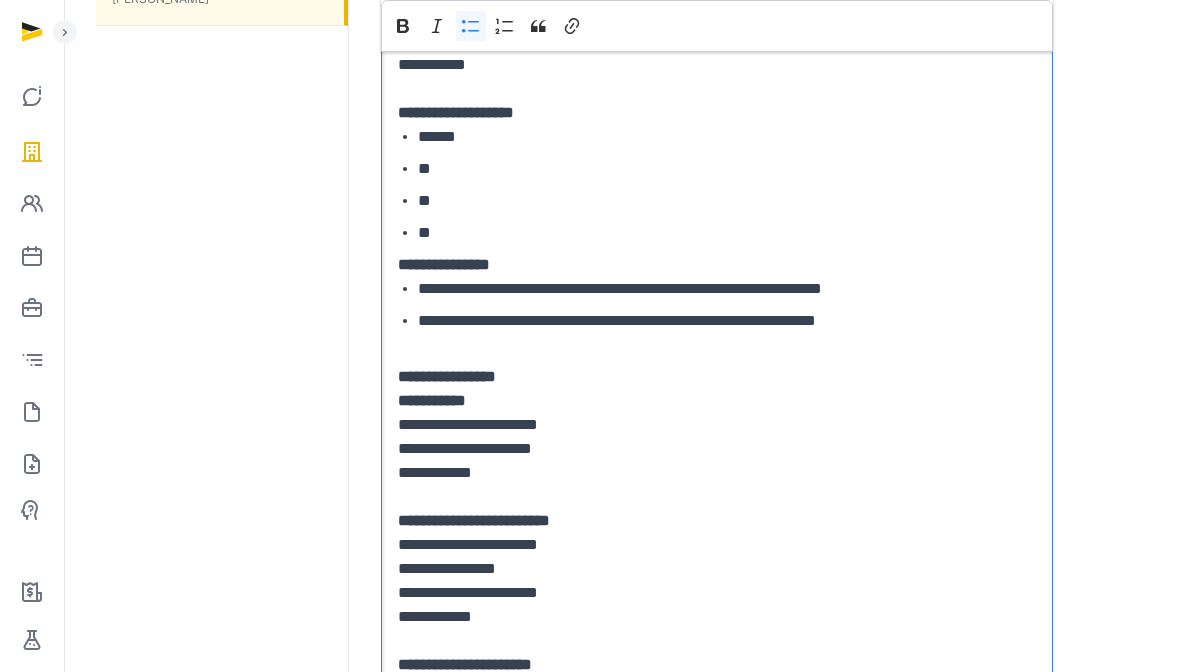click on "**********" at bounding box center [727, 289] 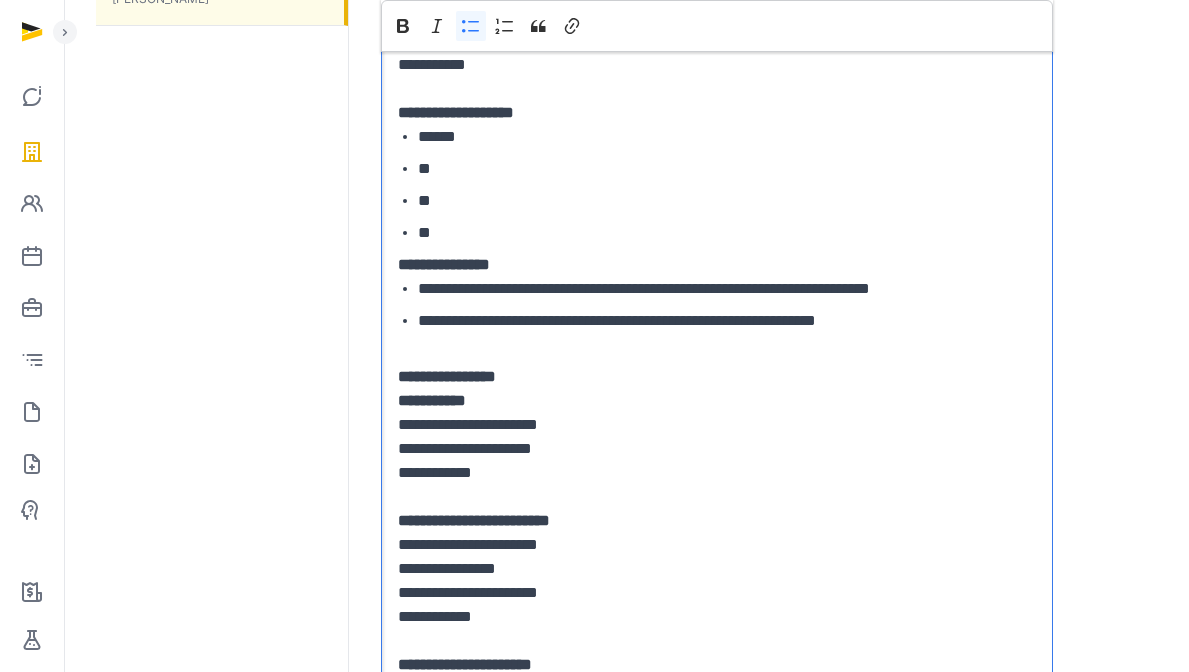 click on "**********" at bounding box center (727, 321) 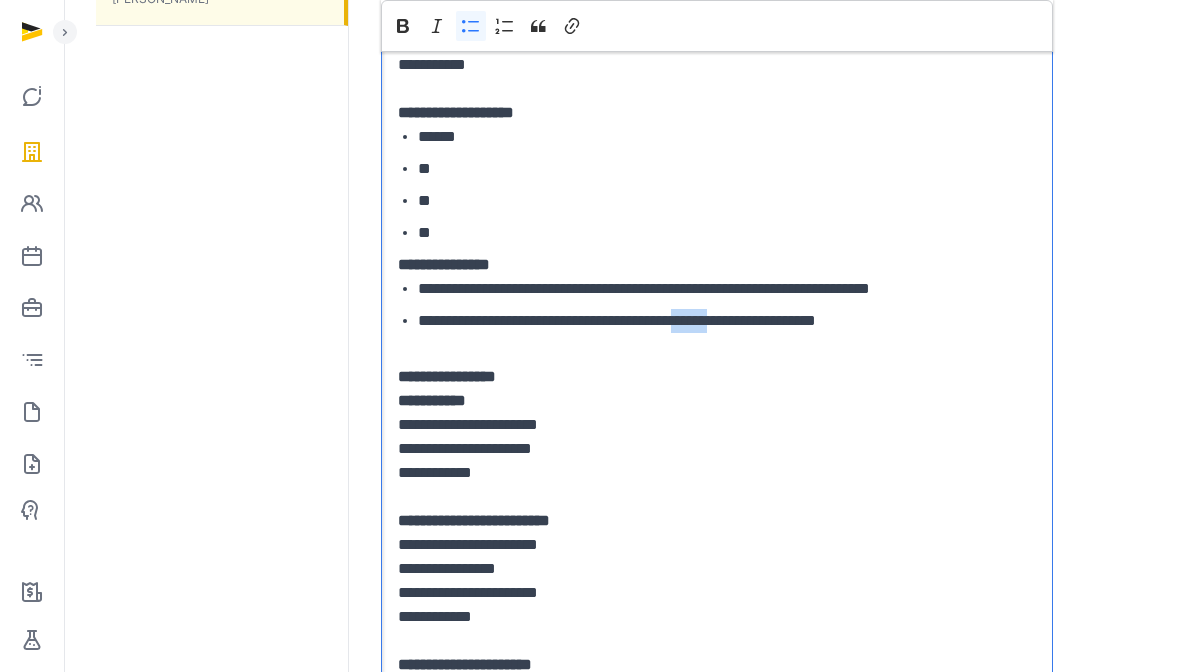 click on "**********" at bounding box center [727, 321] 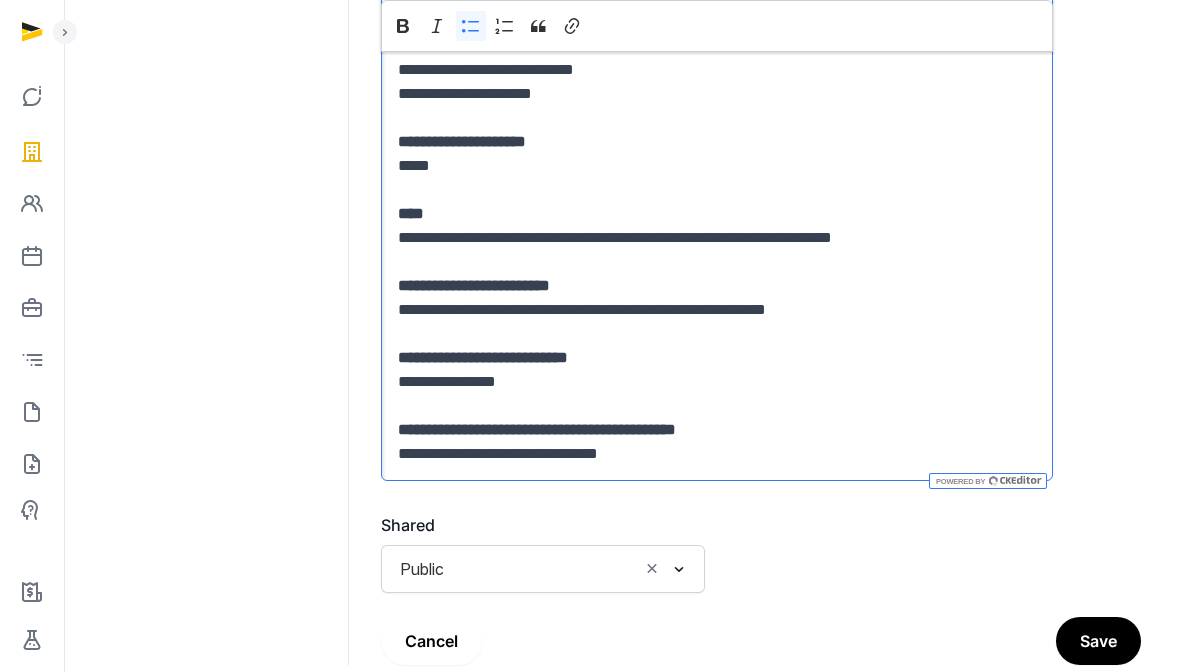 scroll, scrollTop: 1194, scrollLeft: 0, axis: vertical 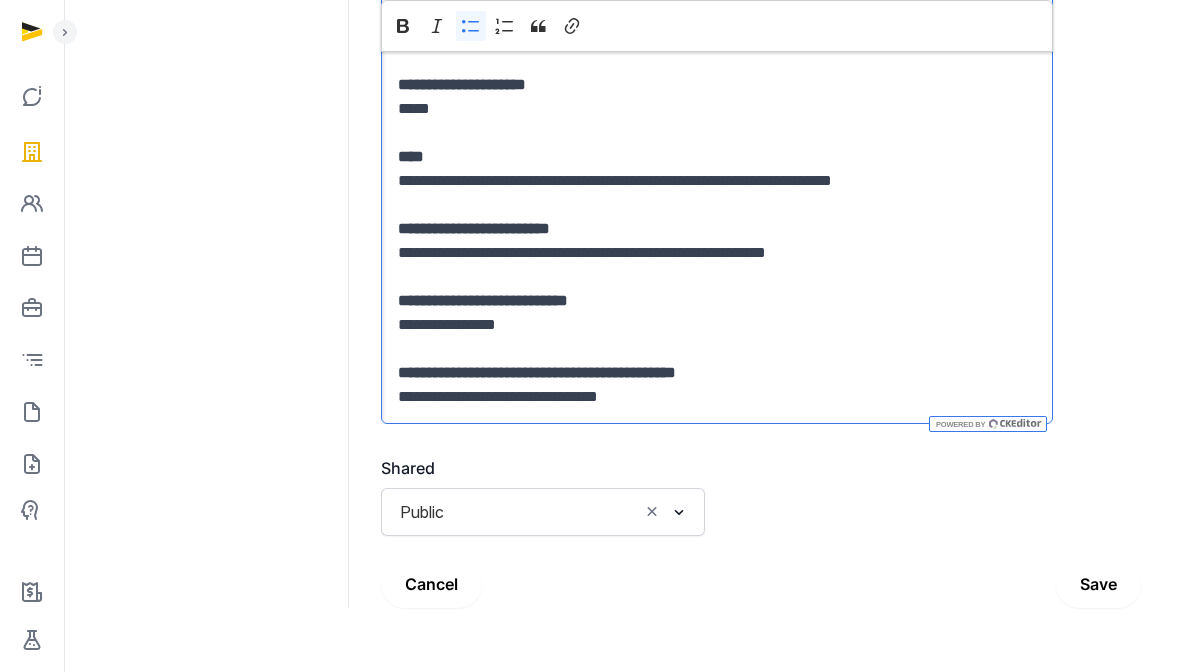 click on "Save" at bounding box center [1098, 584] 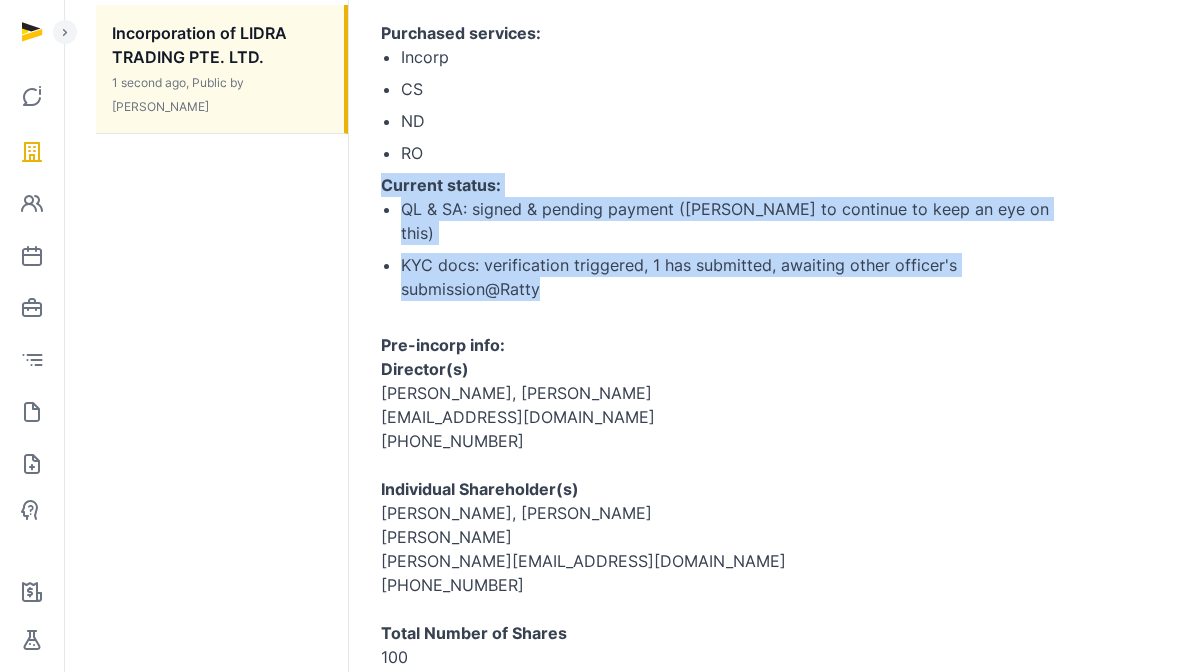 scroll, scrollTop: 251, scrollLeft: 0, axis: vertical 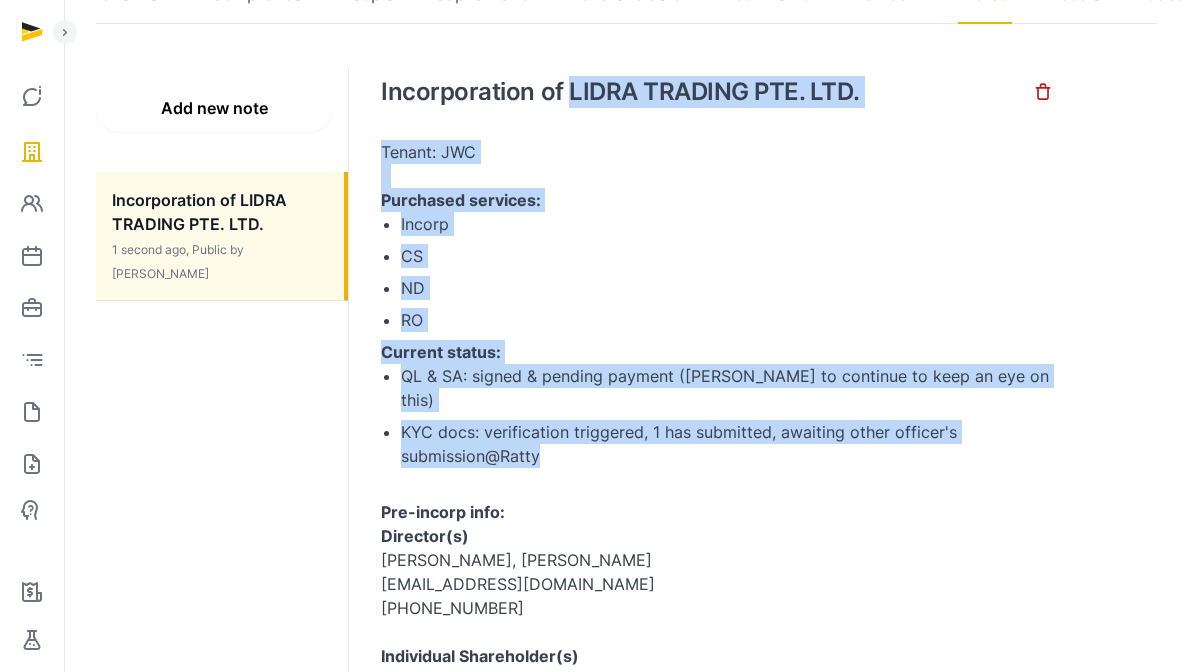 copy on "LIDRA TRADING PTE. LTD. Tenant: JWC   Purchased services: Incorp CS ND RO Current status: QL & SA: signed & pending payment ([PERSON_NAME] to continue to keep an eye on this) KYC docs: verification triggered, 1 has submitted, awaiting other officer's submission  @Ratty" 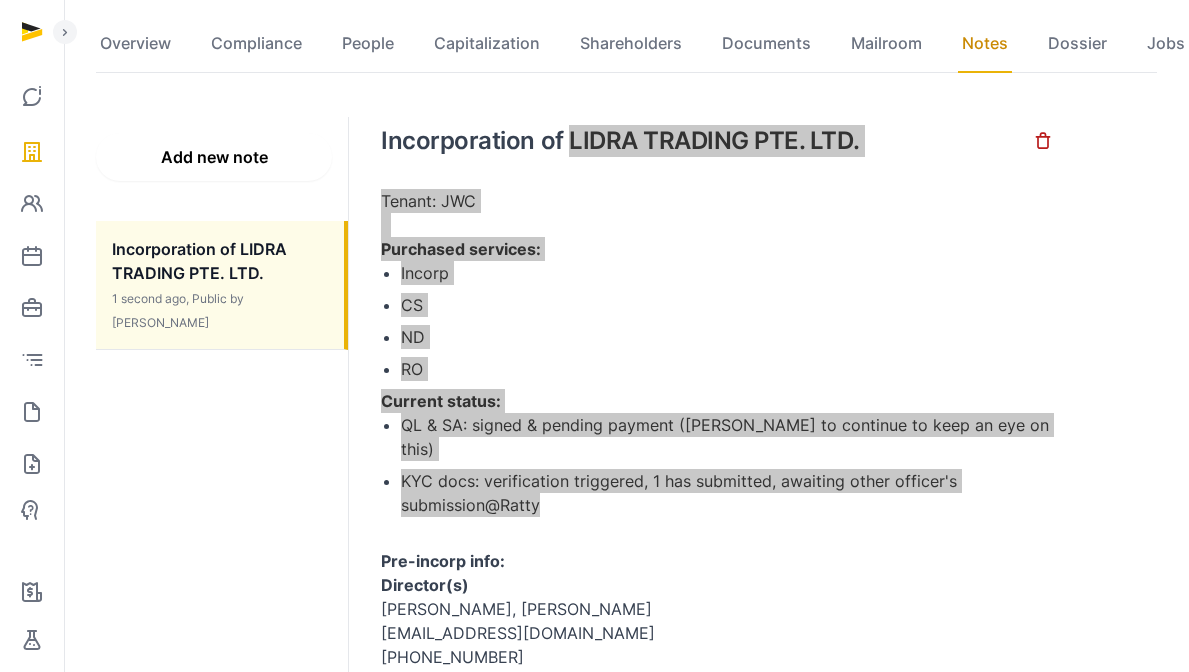 scroll, scrollTop: 0, scrollLeft: 0, axis: both 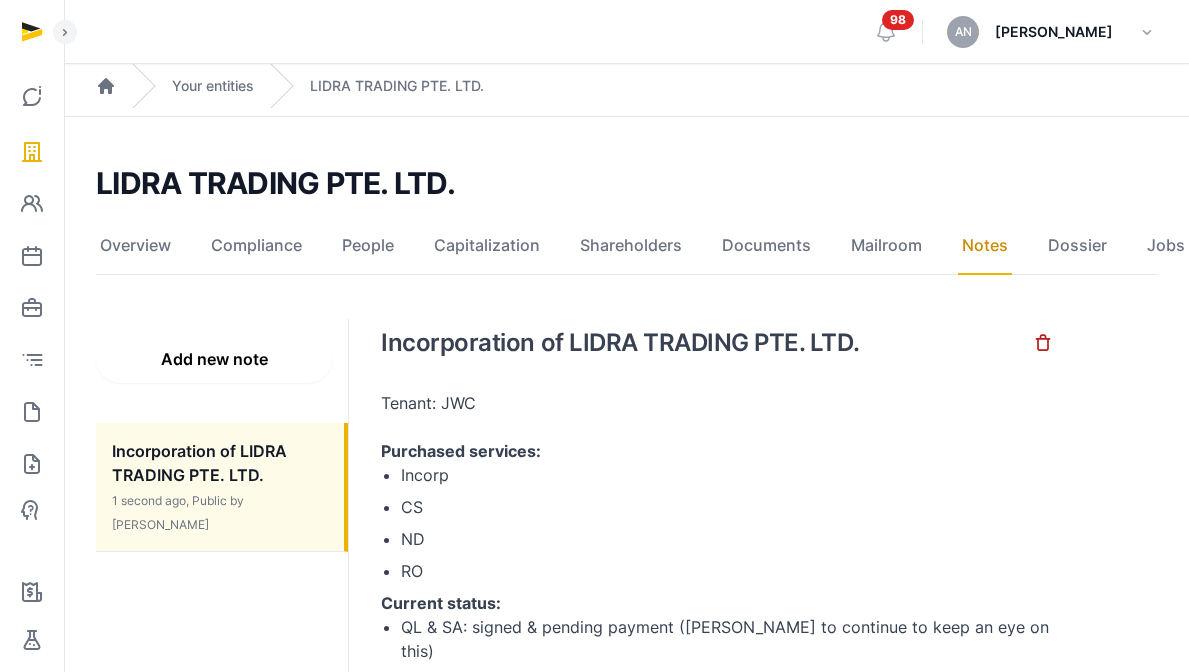 click on "Add new note  Incorporation of LIDRA TRADING PTE. LTD. 1 second ago, Public by [PERSON_NAME] Back Incorporation of LIDRA TRADING PTE. LTD. Tenant: JWC   Purchased services: Incorp CS ND RO Current status: QL & SA: signed & pending payment ([PERSON_NAME] to continue to keep an eye on this) KYC docs: verification triggered, 1 has submitted, awaiting other officer's submission  @Ratty   Pre-incorp info: Director(s) [PERSON_NAME], [PERSON_NAME] [PERSON_NAME][EMAIL_ADDRESS][DOMAIN_NAME] [PHONE_NUMBER]   Individual Shareholder(s) Hoon [PERSON_NAME], [PERSON_NAME] Loong [EMAIL_ADDRESS][DOMAIN_NAME] [PHONE_NUMBER]   Total Number of Shares 100   Allocation of Shares Hoon Tian Jun, [PERSON_NAME] – 50% [PERSON_NAME] Loong – 50%   Total Paid-up Capital 1 USD   SSIC 46900 – Wholesale trade of a variety of goods without a dominant product   Registered Office Address [STREET_ADDRESS]   Preferred Financial Year End [DATE]   Appointment of a Data Protection Officer (DPO) [PERSON_NAME], [PERSON_NAME] (for now)" at bounding box center [626, 967] 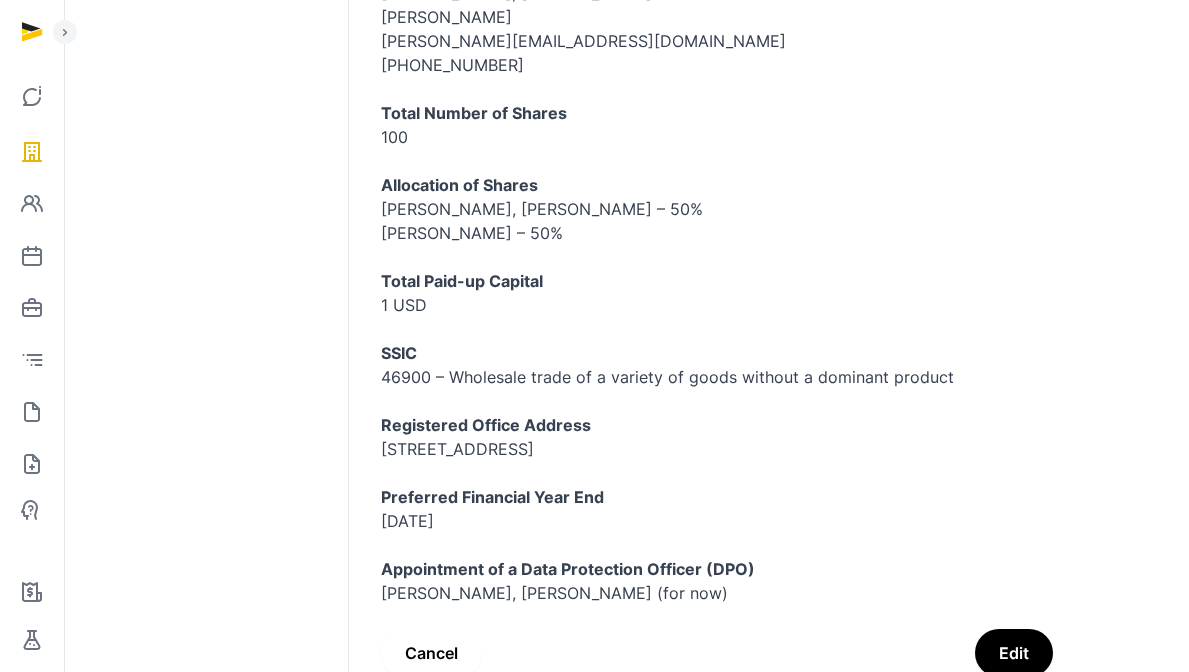 scroll, scrollTop: 983, scrollLeft: 0, axis: vertical 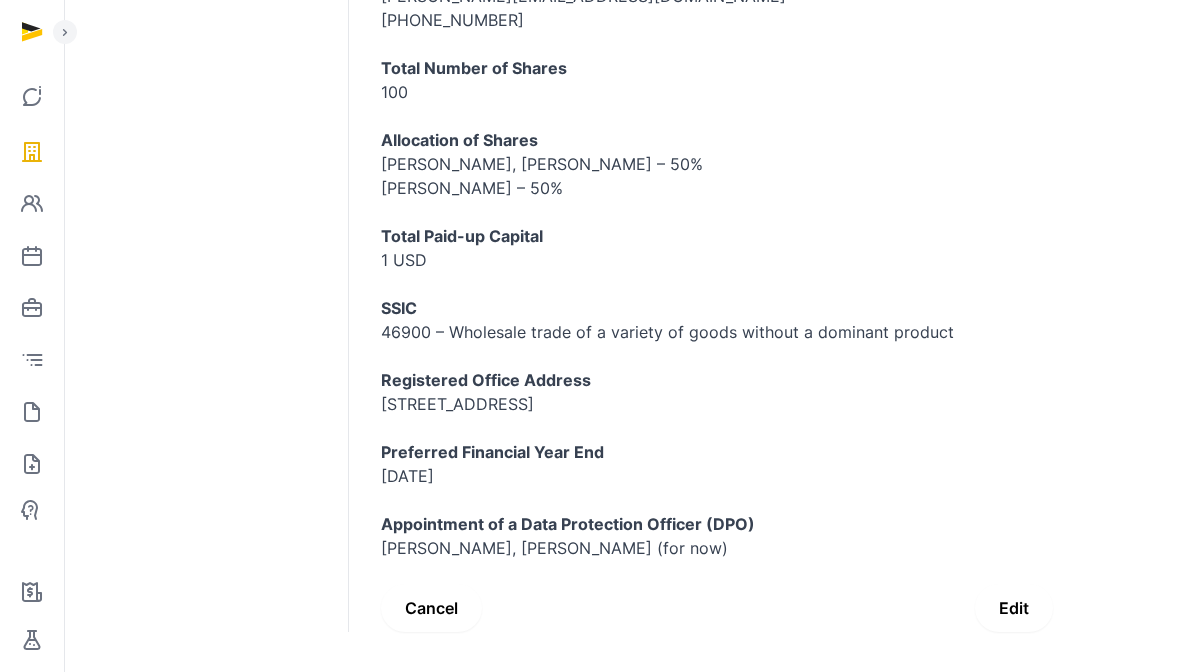 click on "Edit" at bounding box center [1014, 608] 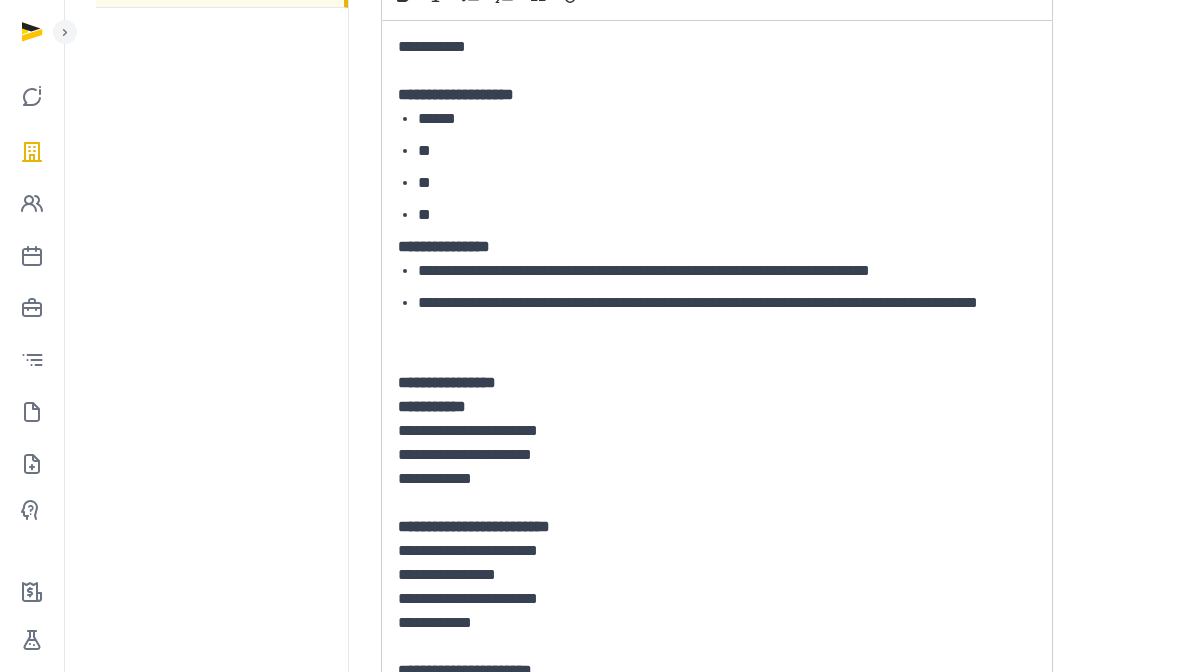 scroll, scrollTop: 213, scrollLeft: 0, axis: vertical 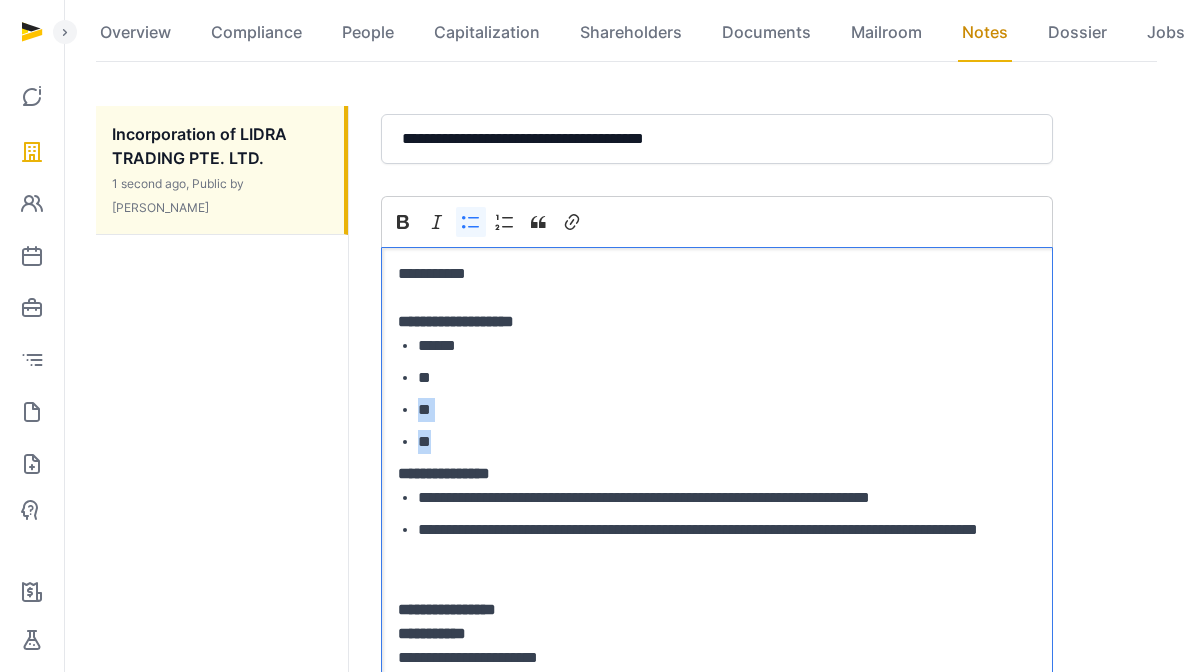 drag, startPoint x: 469, startPoint y: 442, endPoint x: 419, endPoint y: 404, distance: 62.801273 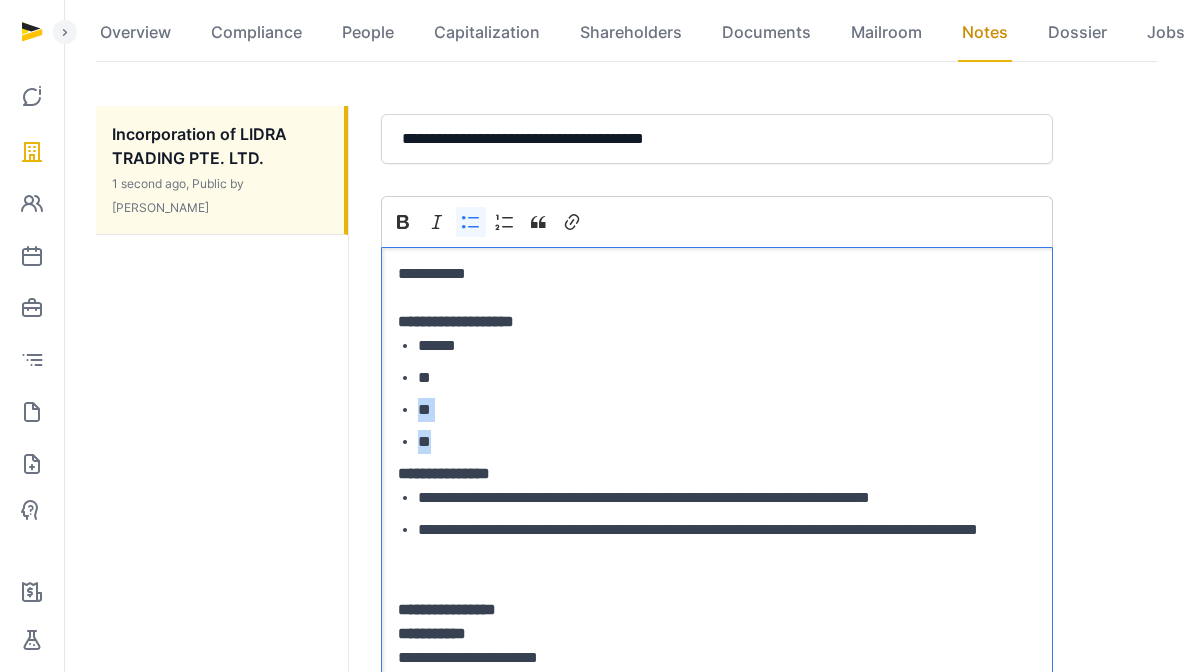click on "****** ** ** **" at bounding box center (717, 394) 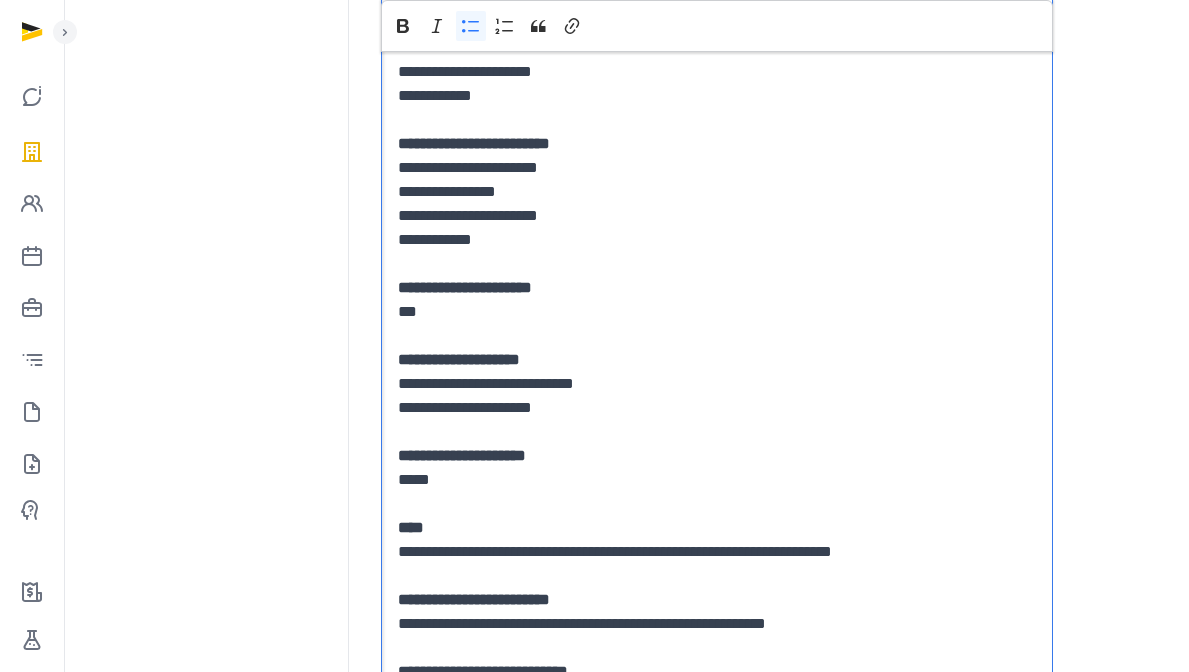 scroll, scrollTop: 1130, scrollLeft: 0, axis: vertical 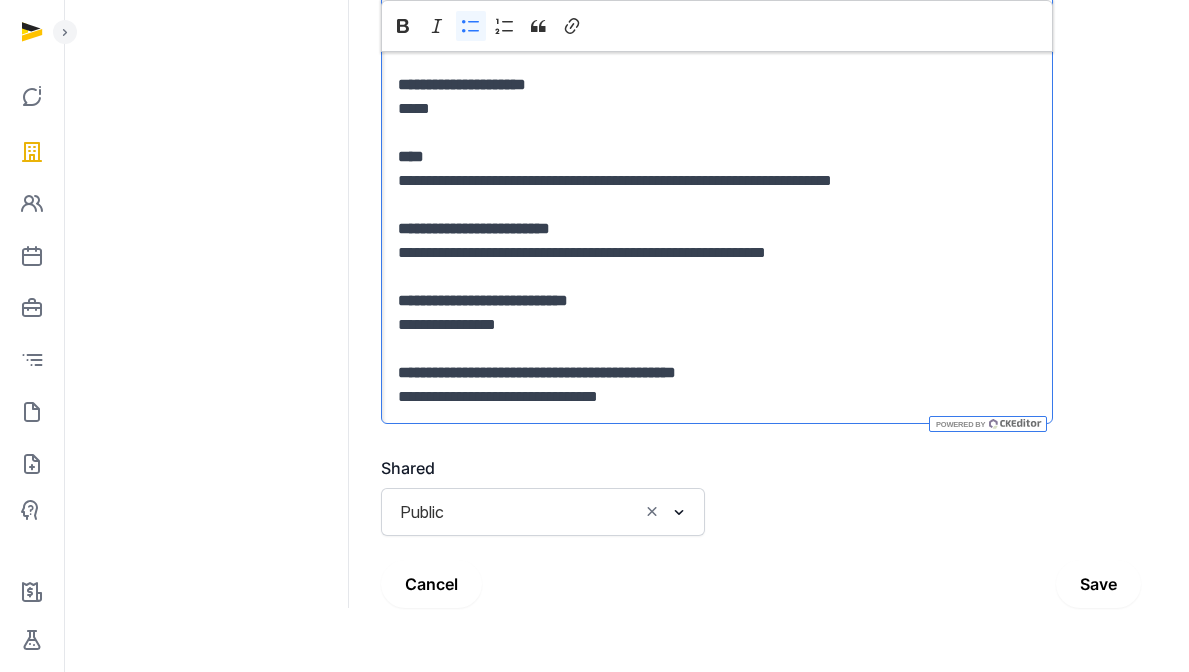 click on "Save" at bounding box center [1098, 584] 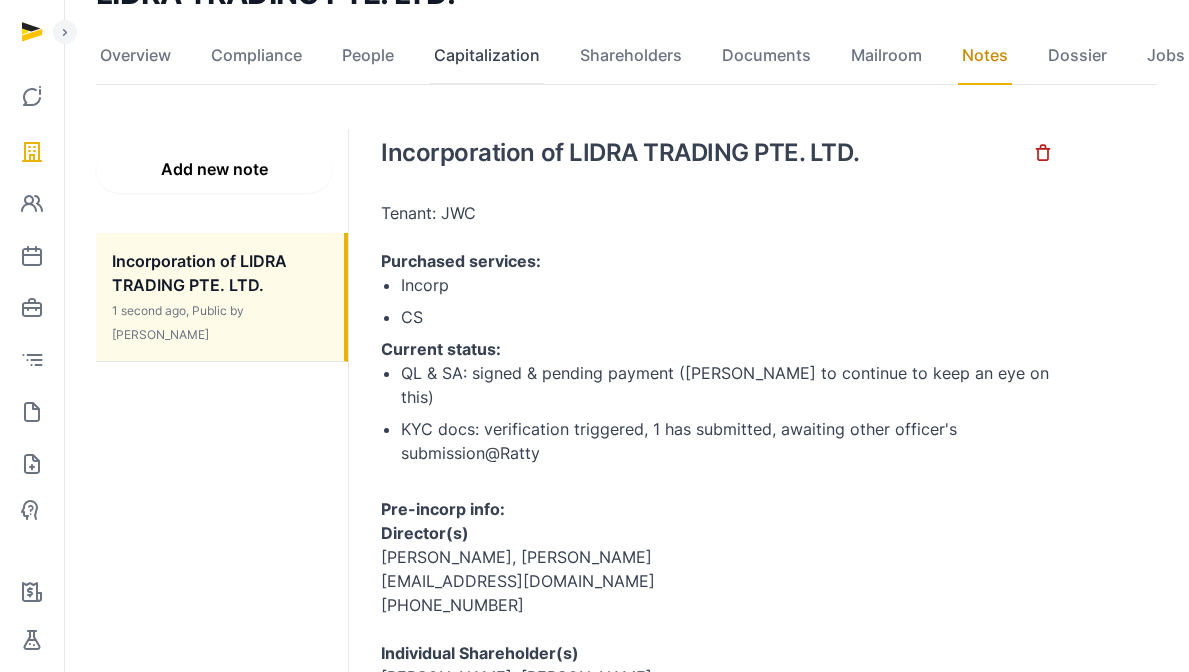 scroll, scrollTop: 0, scrollLeft: 0, axis: both 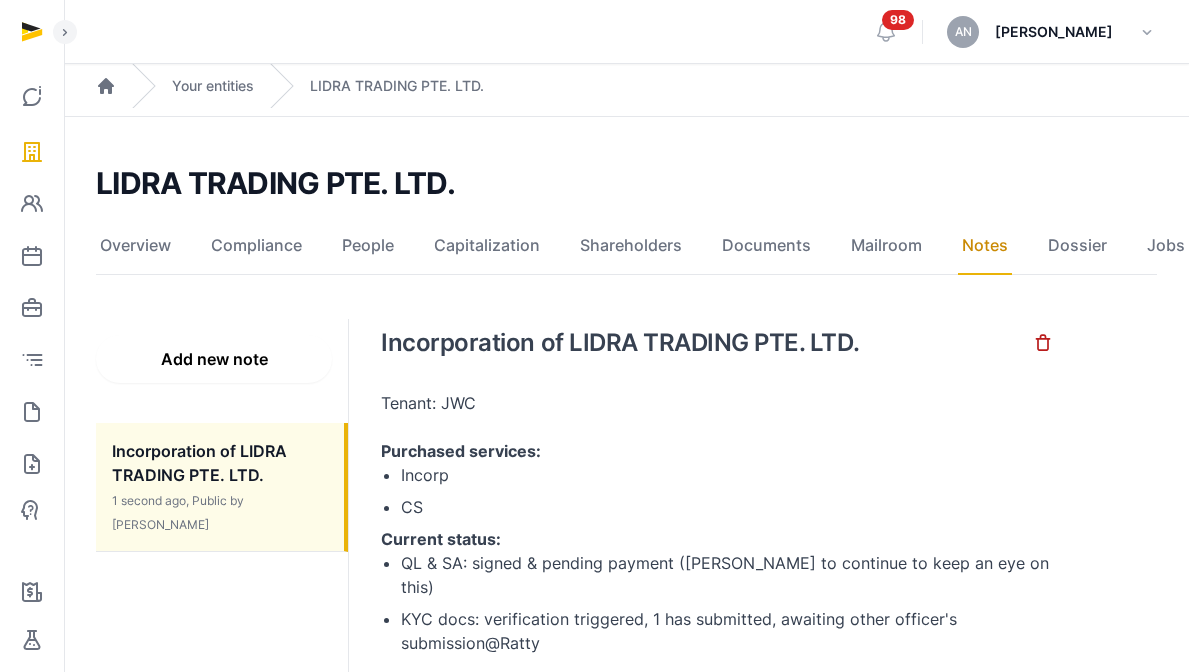 click on "Overview  Compliance  People  Capitalization  Shareholders  Documents  Mailroom  Notes  Dossier  Jobs" at bounding box center (626, 246) 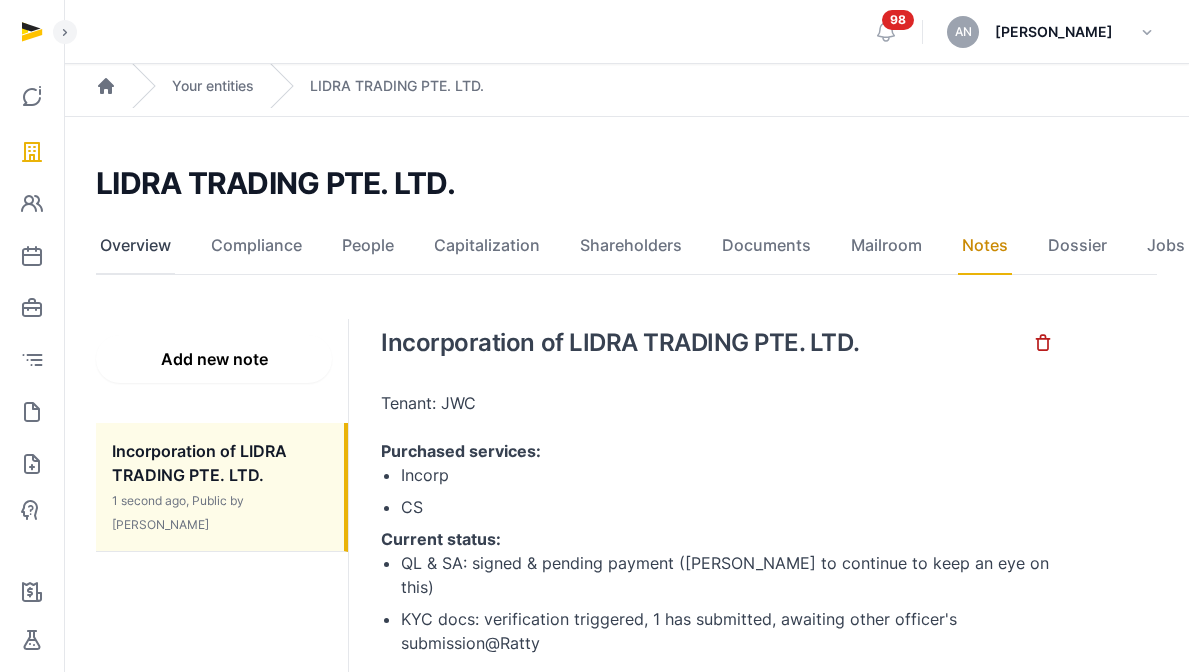 click on "Overview" 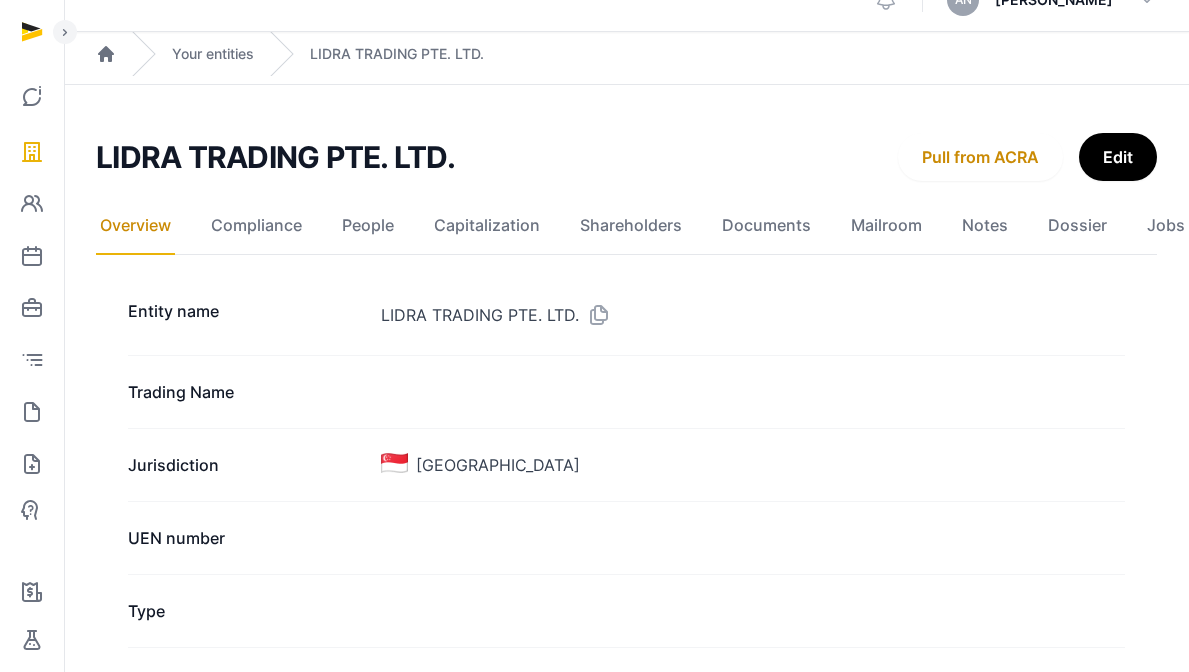 scroll, scrollTop: 0, scrollLeft: 0, axis: both 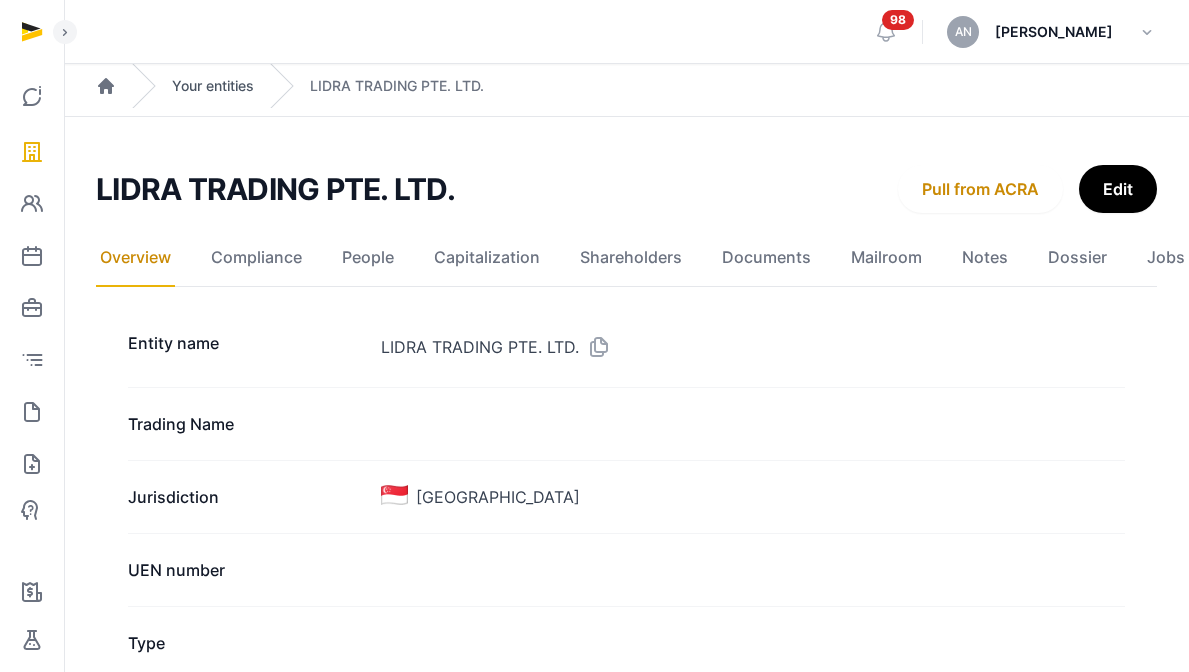 click on "Your entities" at bounding box center (213, 86) 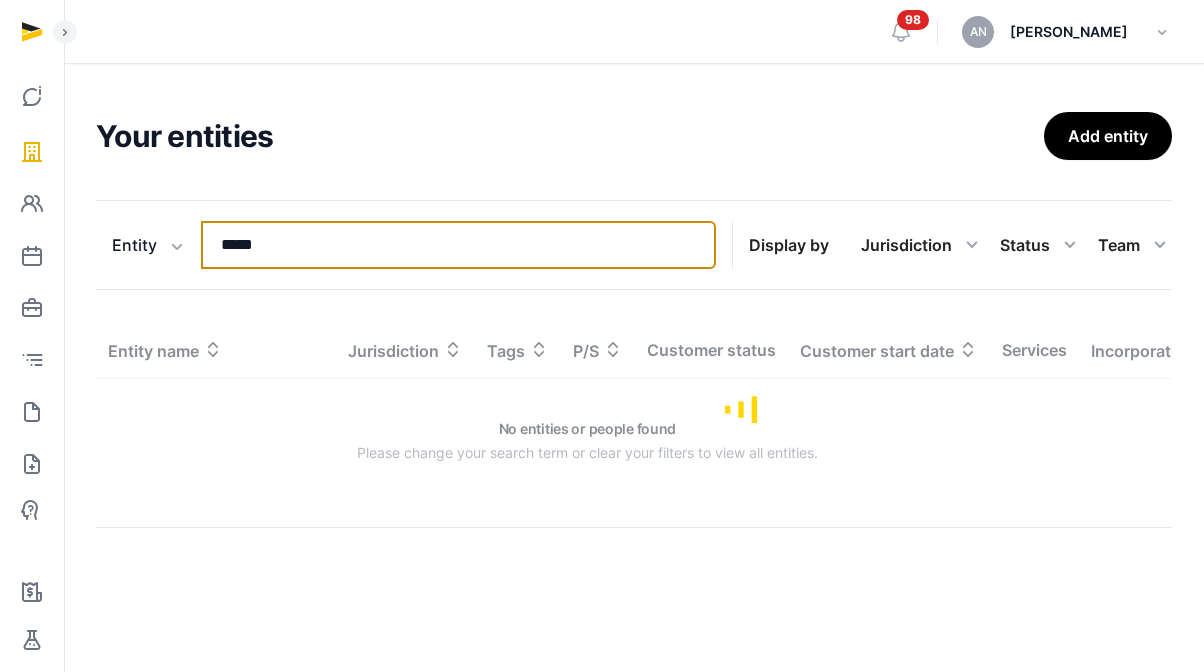 click on "*****" at bounding box center (458, 245) 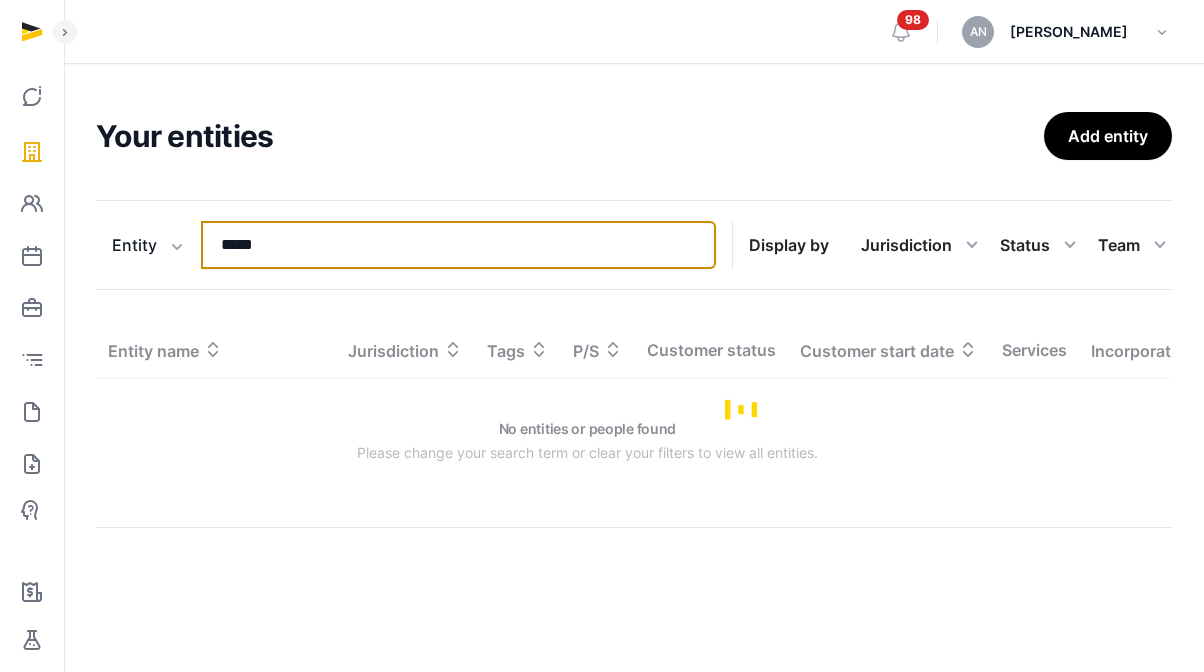 click on "*****" at bounding box center (458, 245) 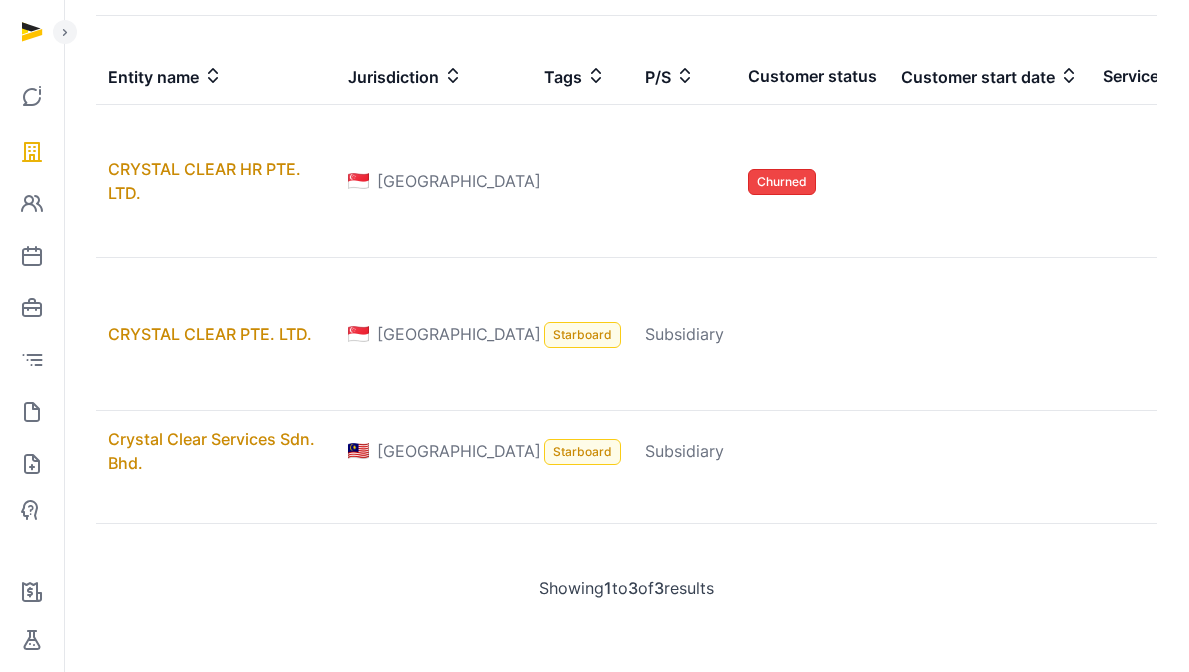 scroll, scrollTop: 457, scrollLeft: 0, axis: vertical 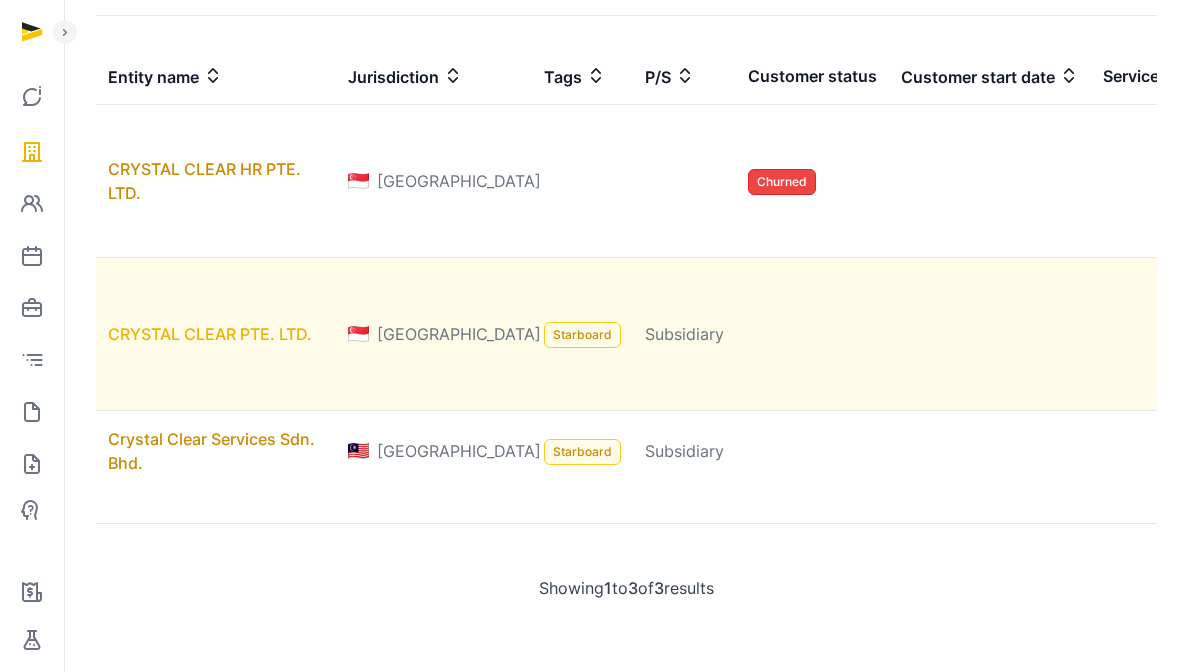 type on "******" 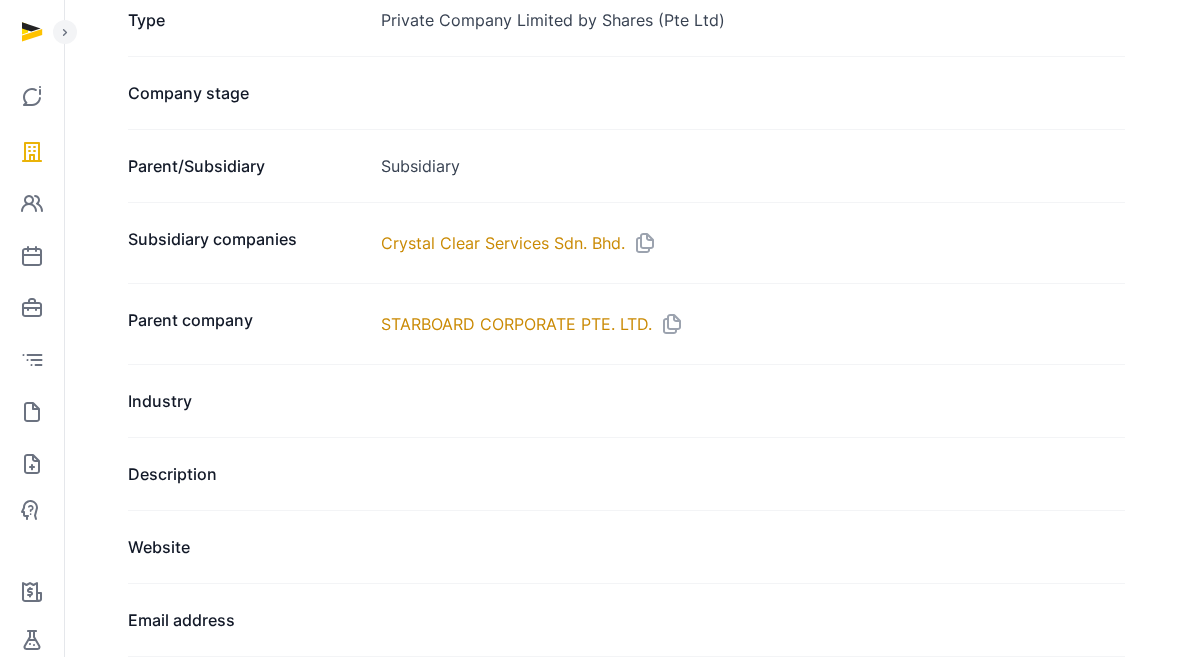 scroll, scrollTop: 1052, scrollLeft: 0, axis: vertical 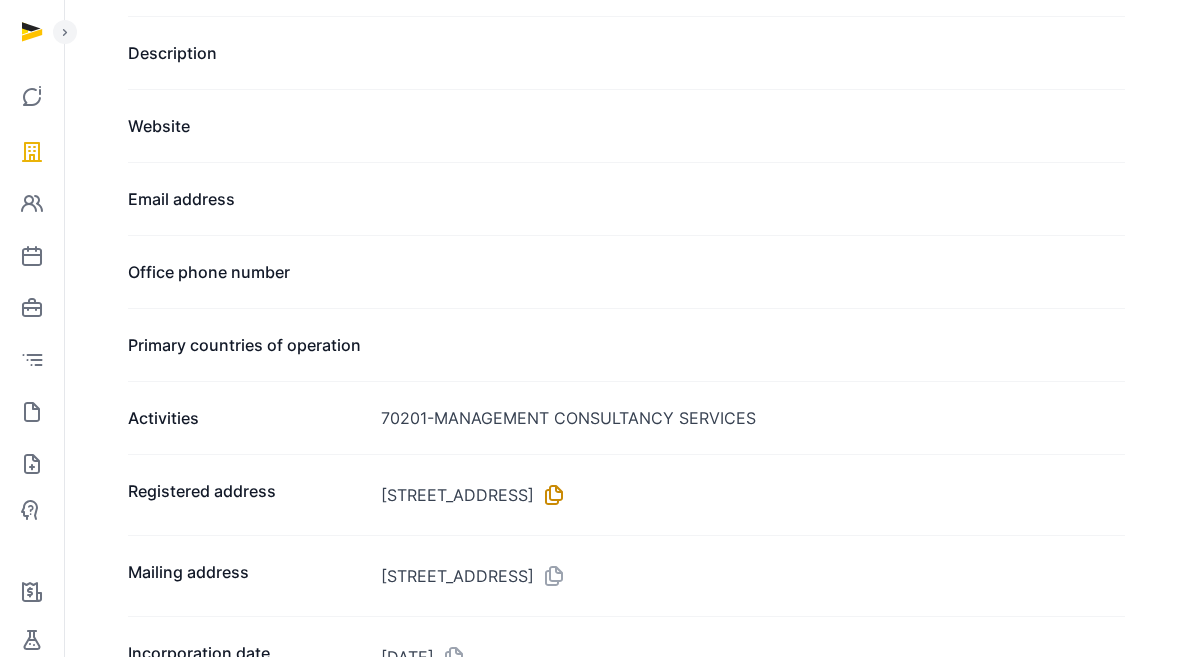 click at bounding box center (550, 495) 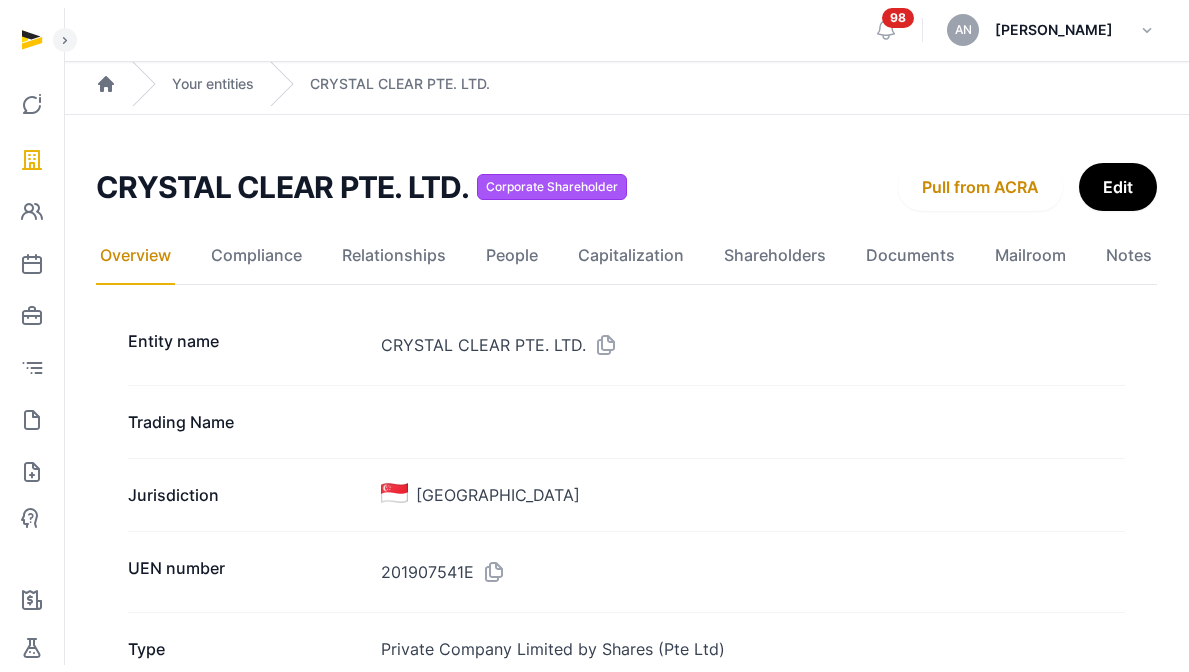 scroll, scrollTop: 0, scrollLeft: 0, axis: both 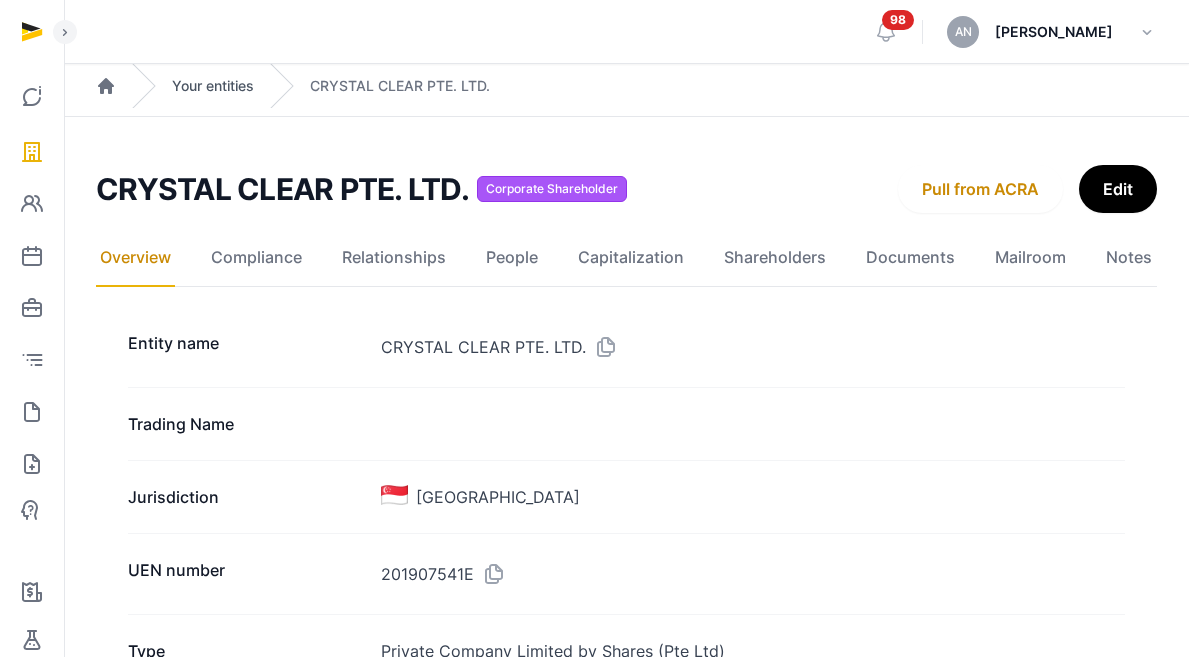 click on "Your entities" at bounding box center (213, 86) 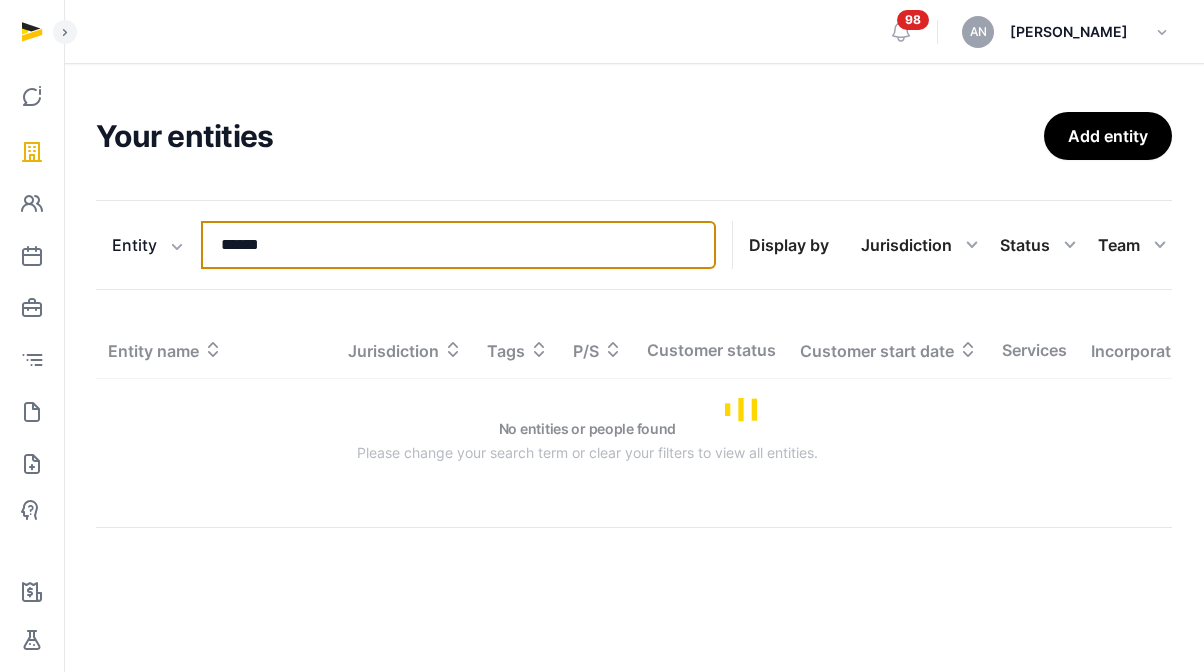 click on "******" at bounding box center (458, 245) 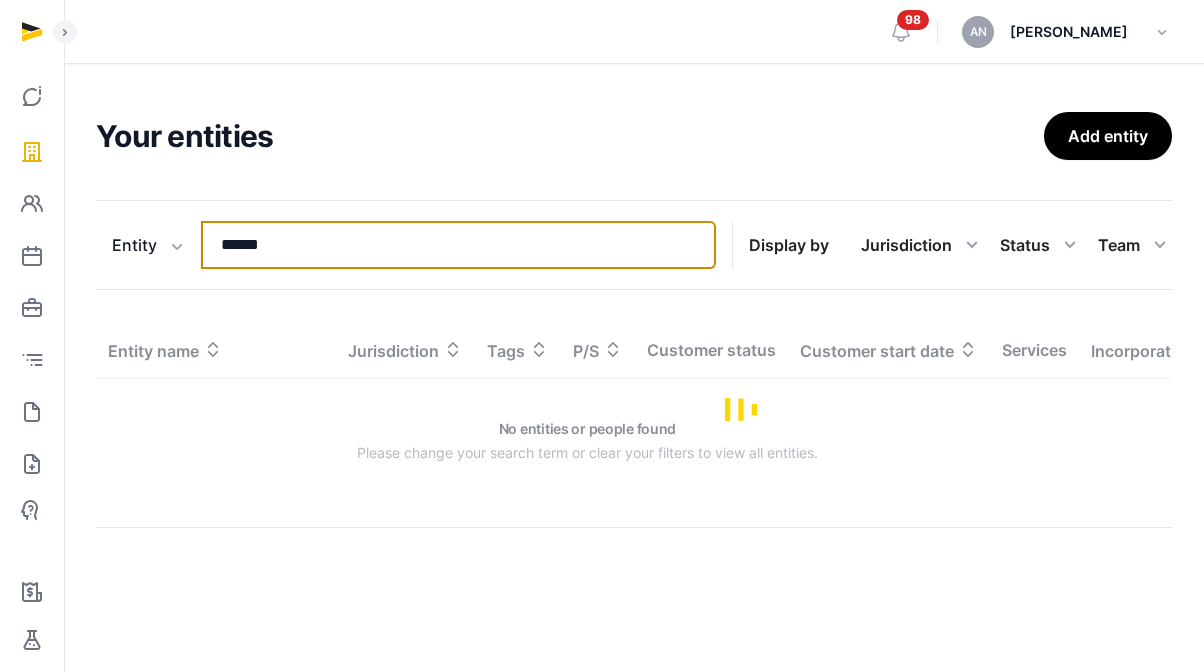click on "******" at bounding box center (458, 245) 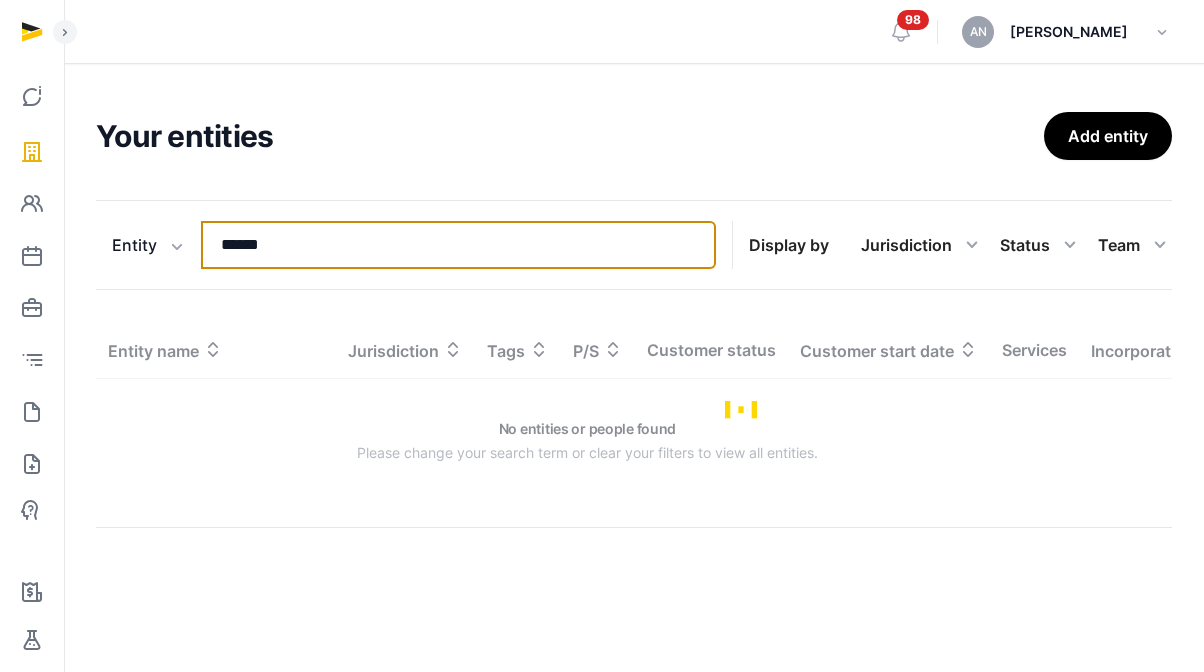 click on "******" at bounding box center [458, 245] 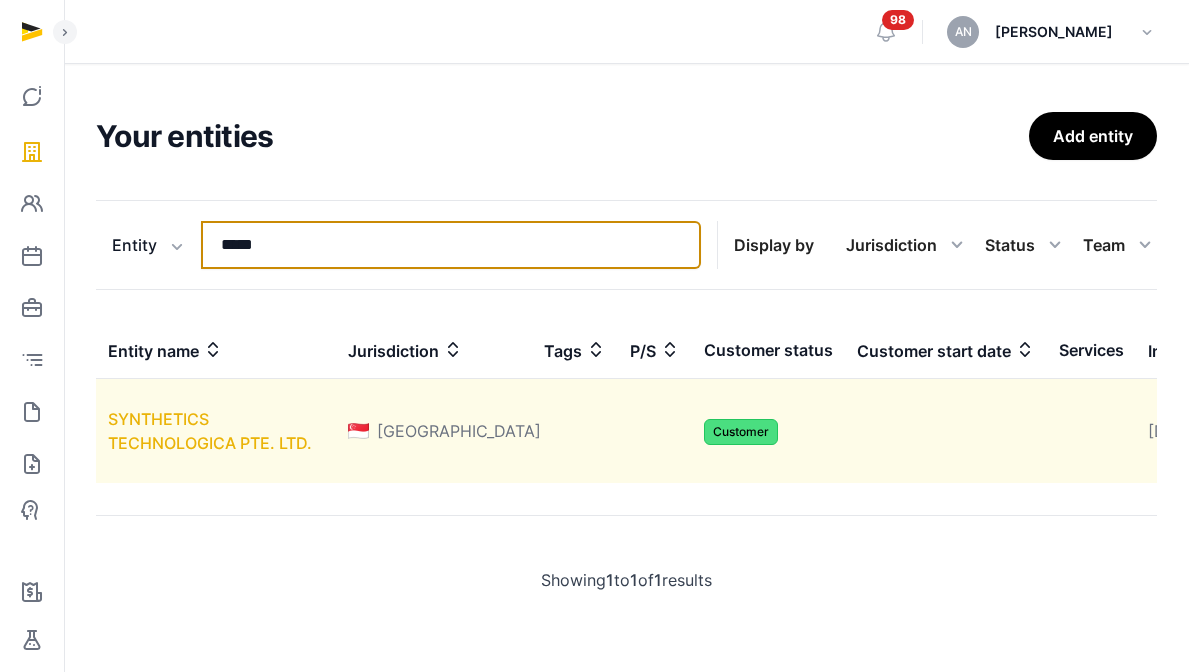 type on "*****" 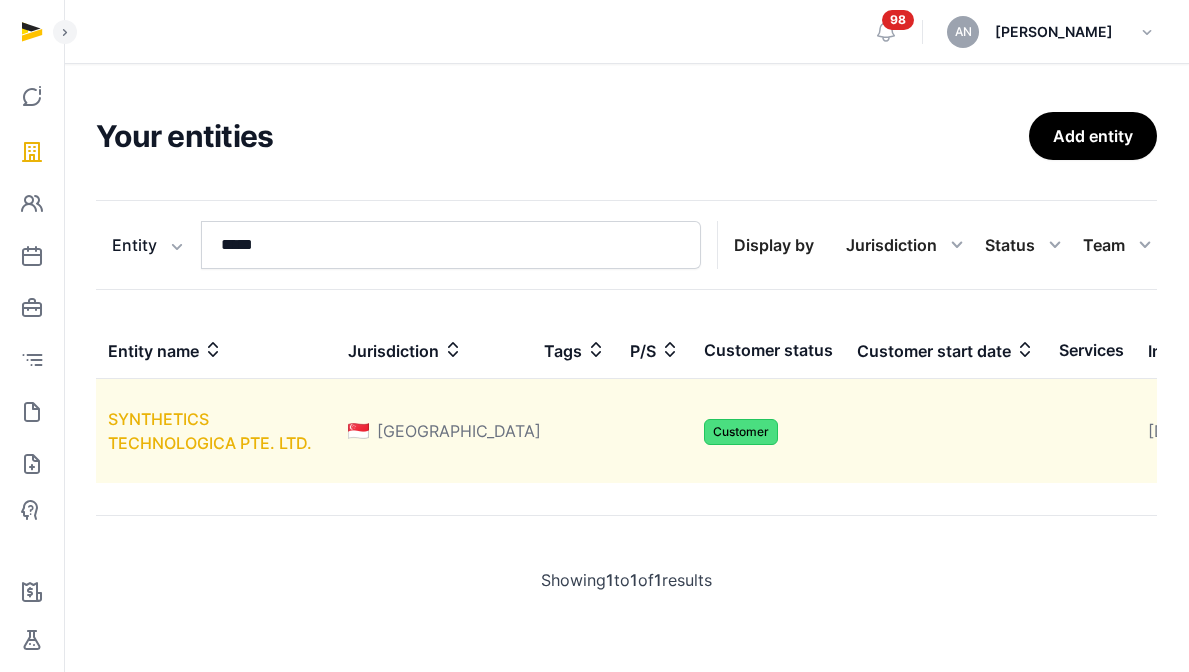 click on "SYNTHETICS TECHNOLOGICA PTE. LTD." at bounding box center (210, 431) 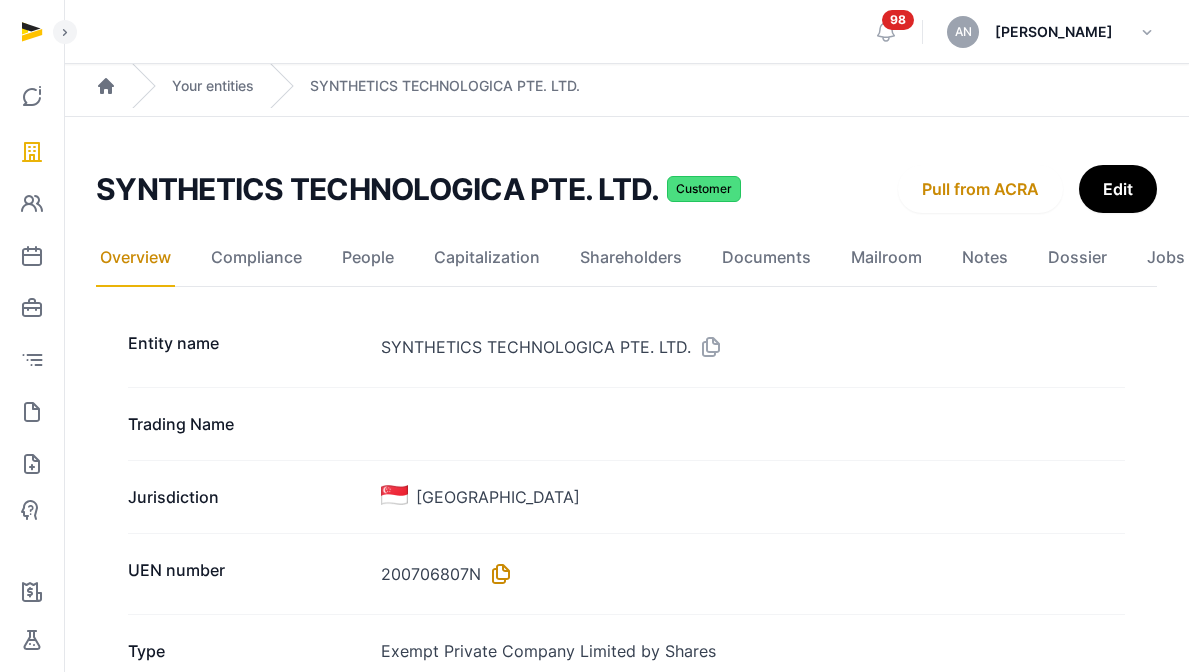 click at bounding box center [497, 574] 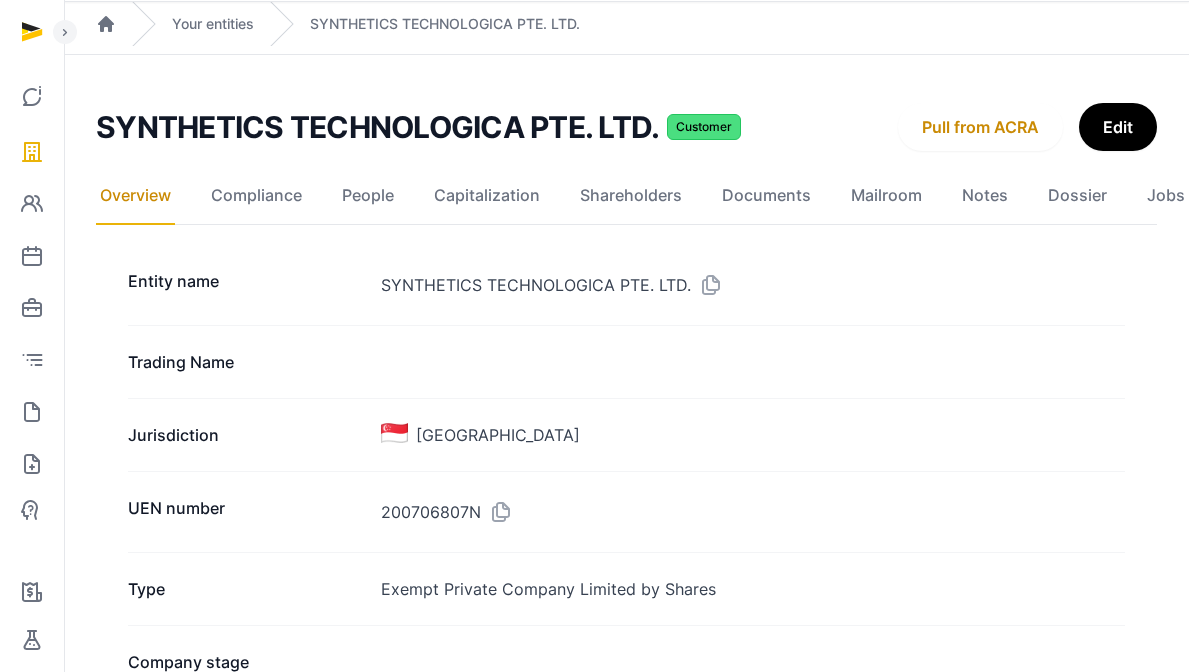 scroll, scrollTop: 0, scrollLeft: 0, axis: both 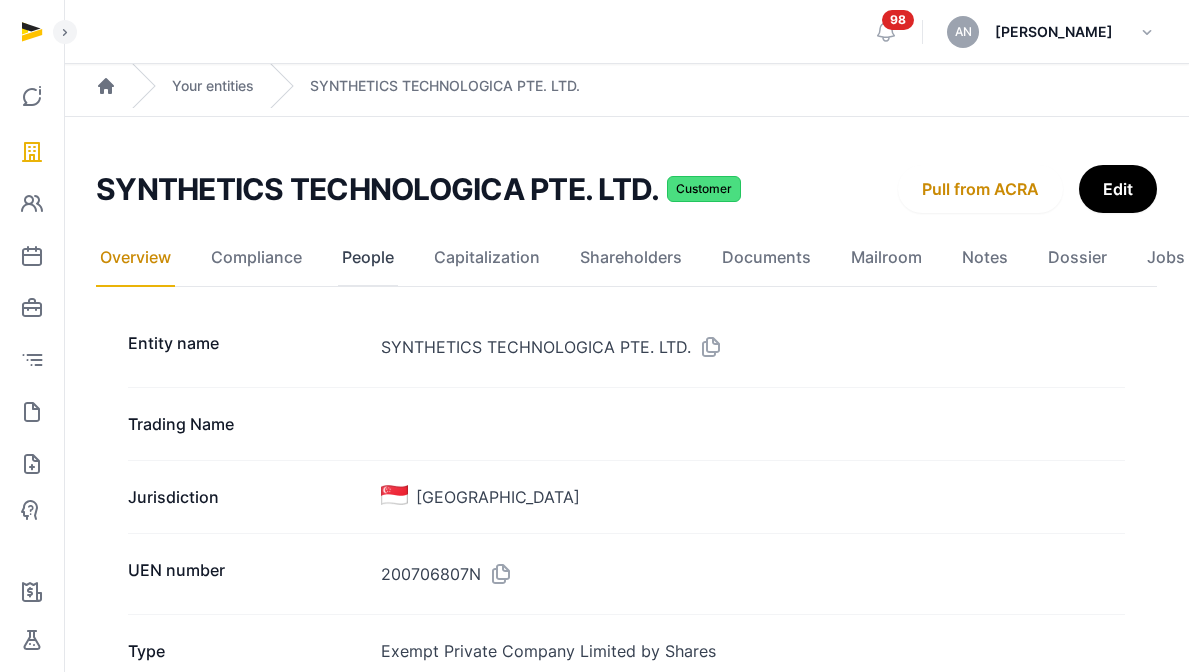 click on "People" 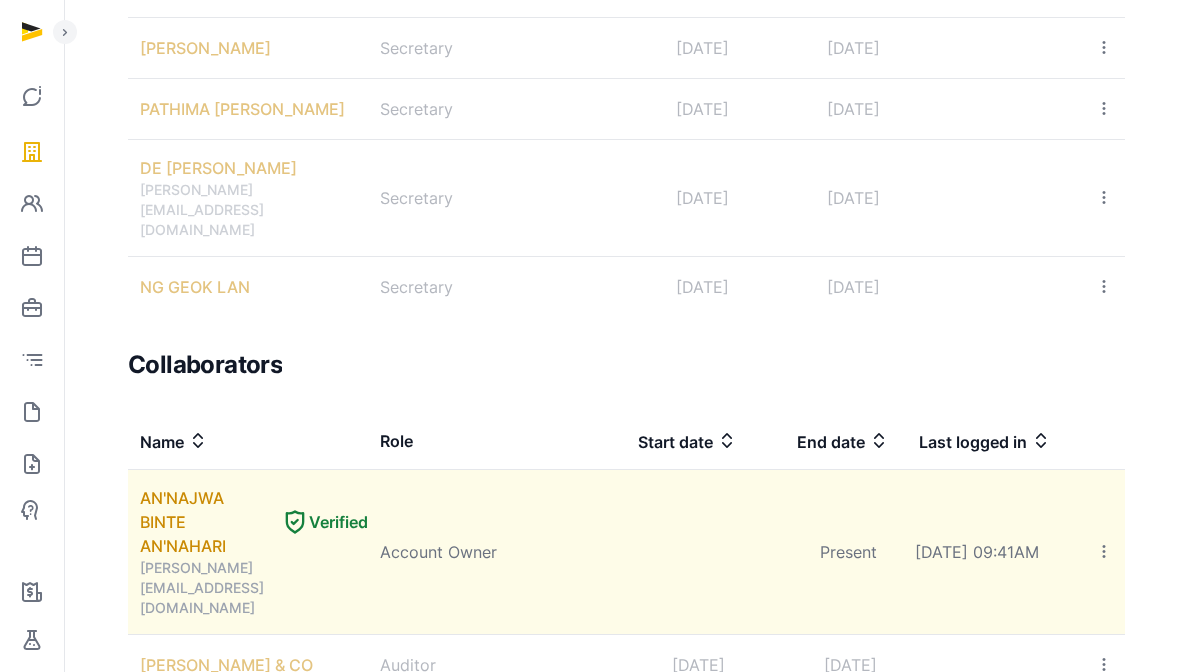 scroll, scrollTop: 1061, scrollLeft: 0, axis: vertical 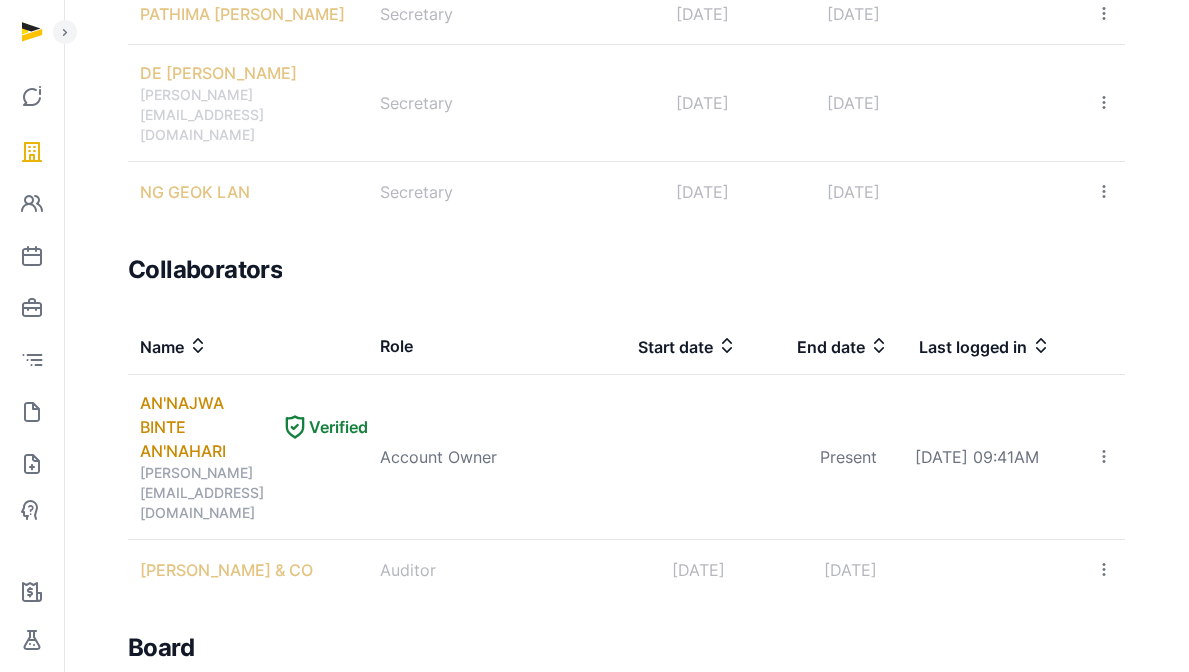 drag, startPoint x: 131, startPoint y: 558, endPoint x: 294, endPoint y: 579, distance: 164.3472 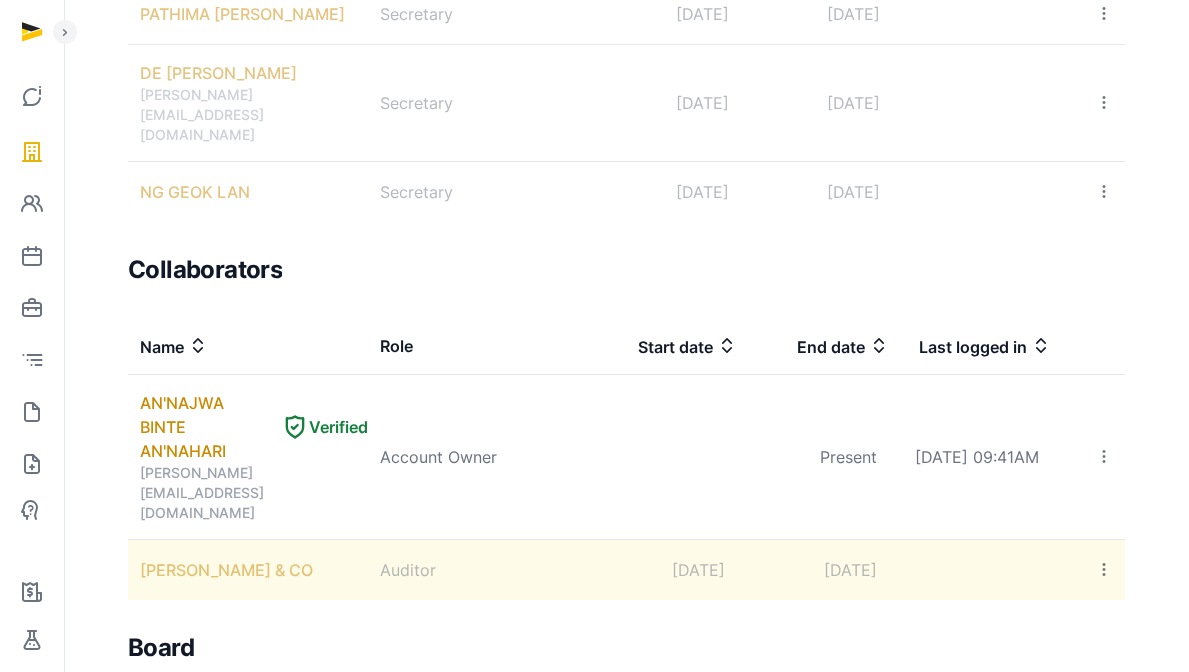 copy on "[PERSON_NAME] [PERSON_NAME]" 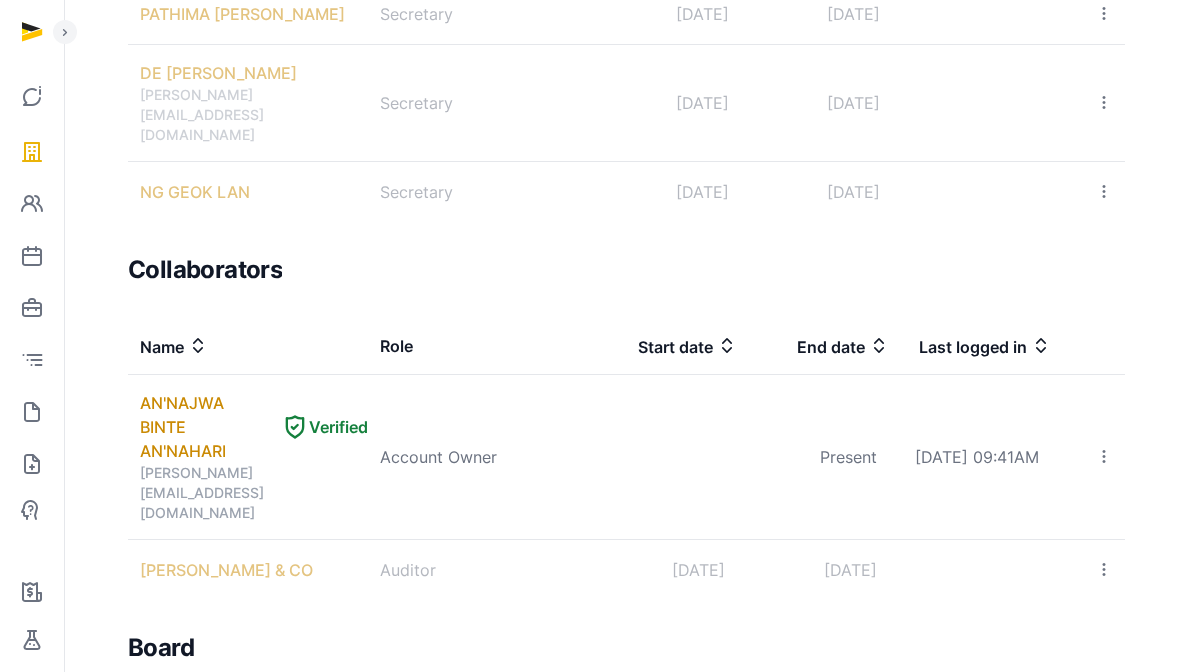 click on "[PERSON_NAME] [PERSON_NAME]" at bounding box center [254, 793] 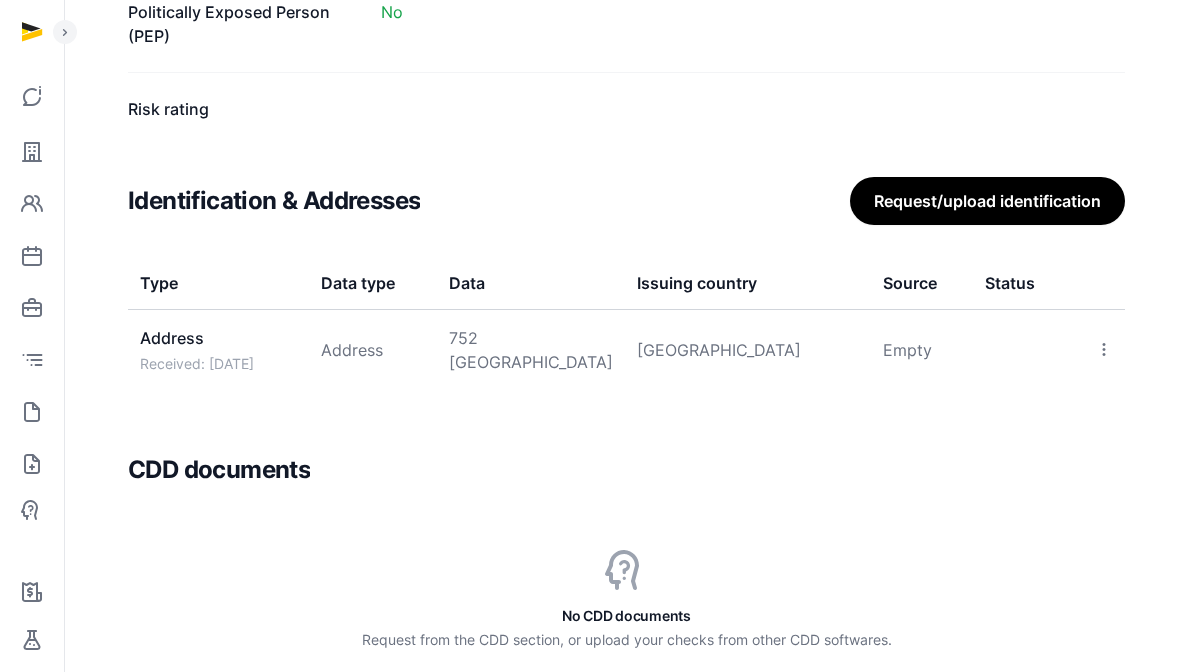 scroll, scrollTop: 2061, scrollLeft: 0, axis: vertical 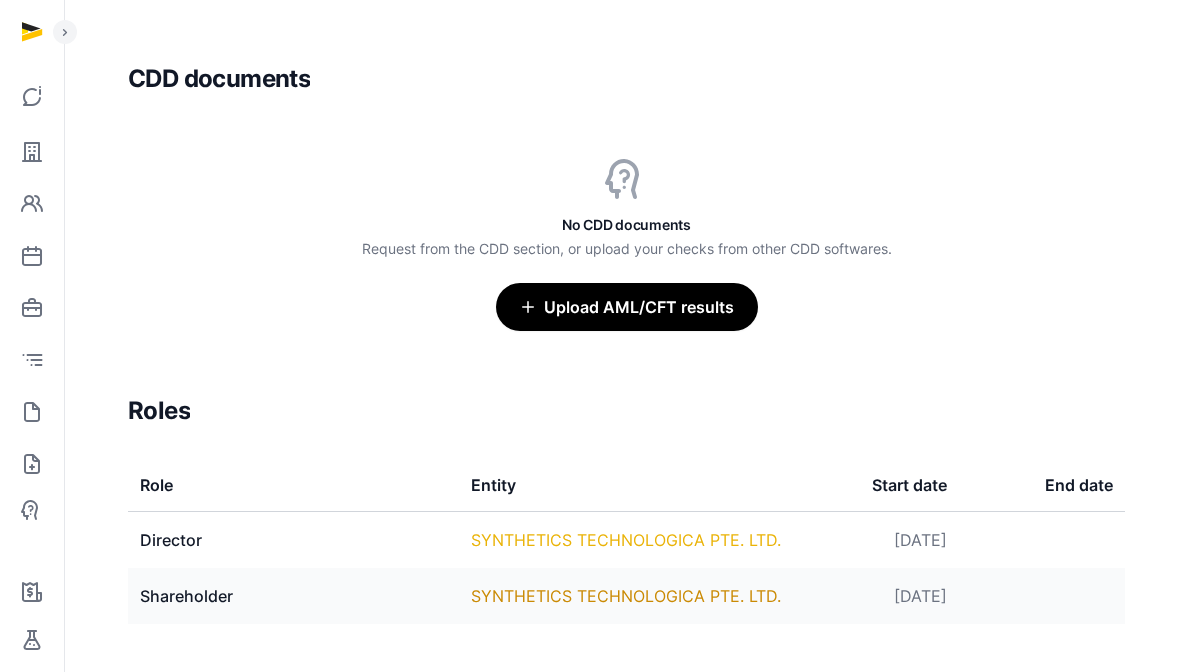 click on "SYNTHETICS TECHNOLOGICA PTE. LTD." at bounding box center [626, 540] 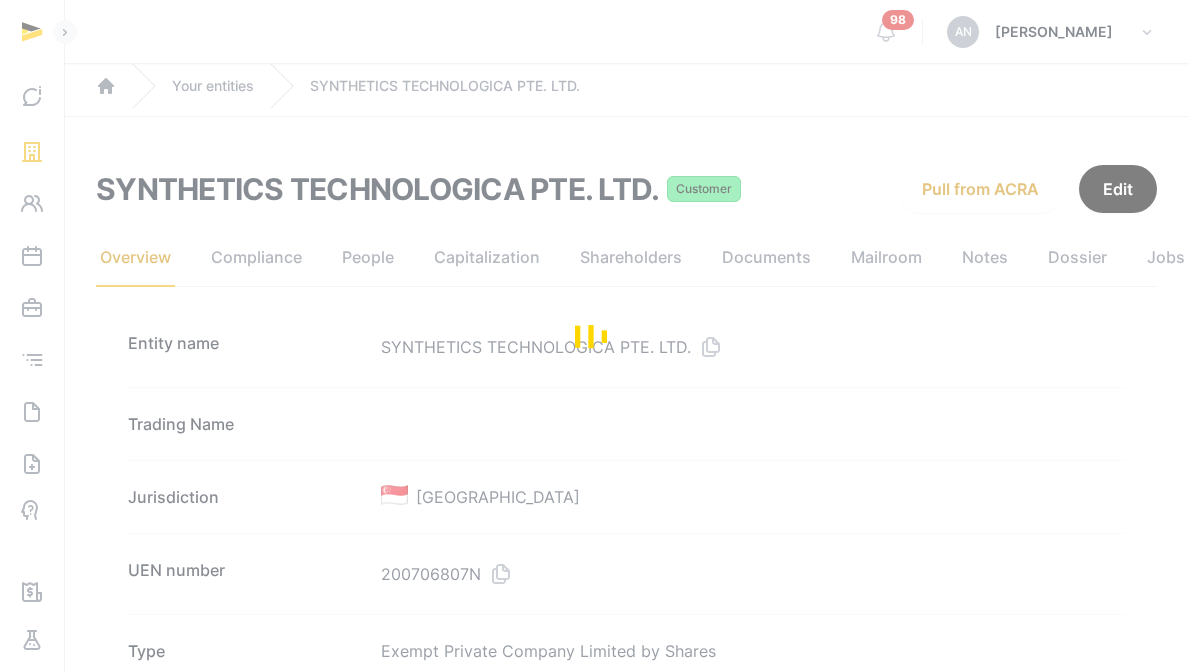 drag, startPoint x: 795, startPoint y: 255, endPoint x: 818, endPoint y: 256, distance: 23.021729 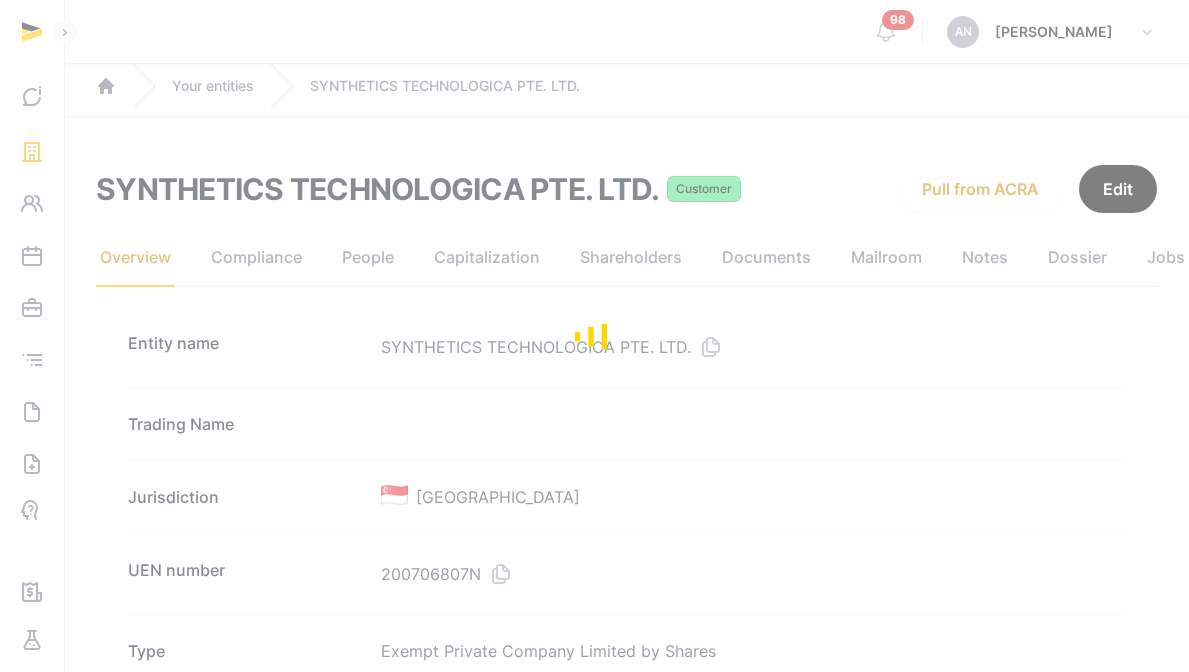 click at bounding box center (594, 336) 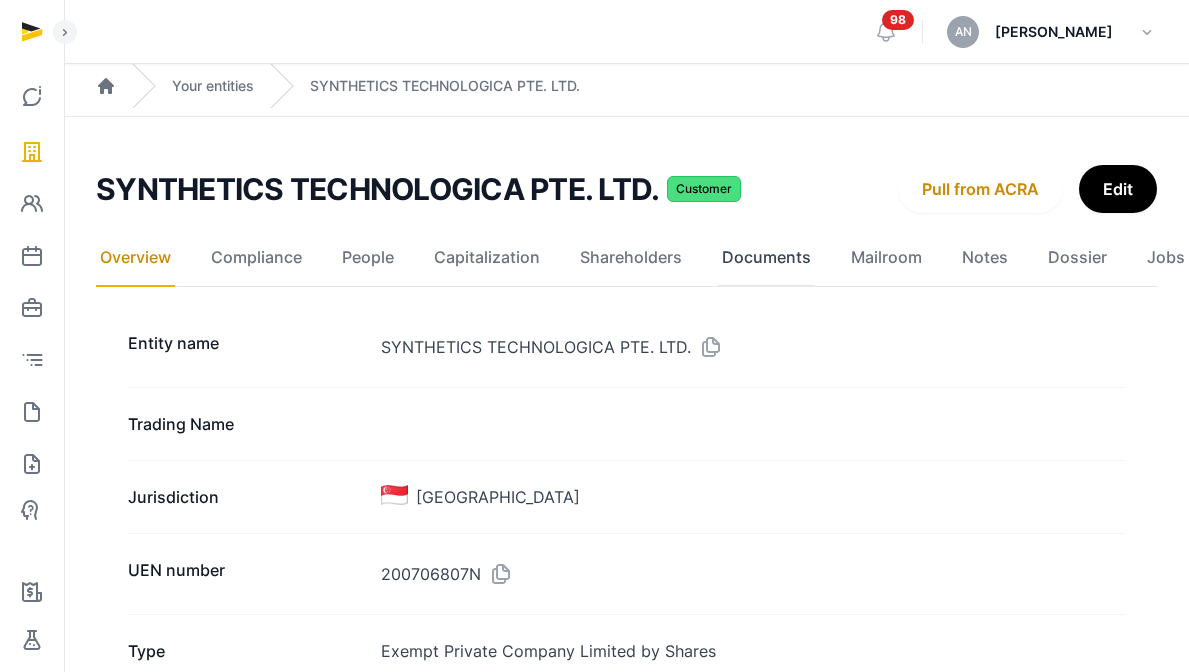 click on "Documents" 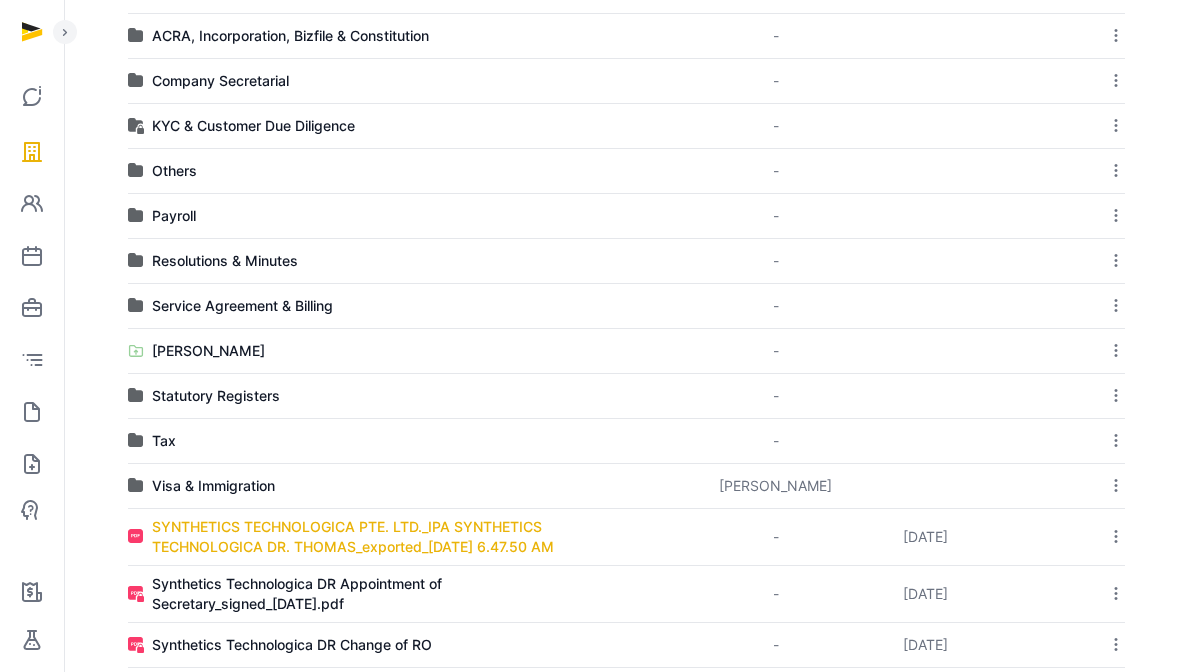 scroll, scrollTop: 480, scrollLeft: 0, axis: vertical 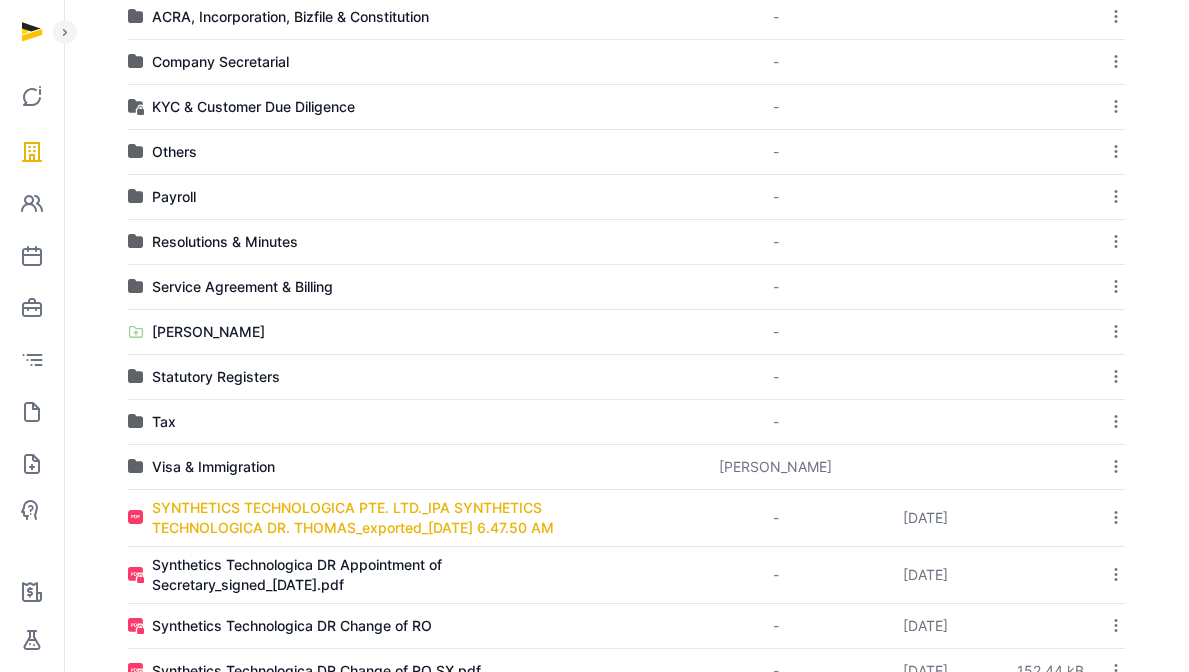 click on "SYNTHETICS TECHNOLOGICA PTE. LTD._IPA SYNTHETICS TECHNOLOGICA DR. THOMAS_exported_[DATE] 6.47.50 AM" at bounding box center (389, 518) 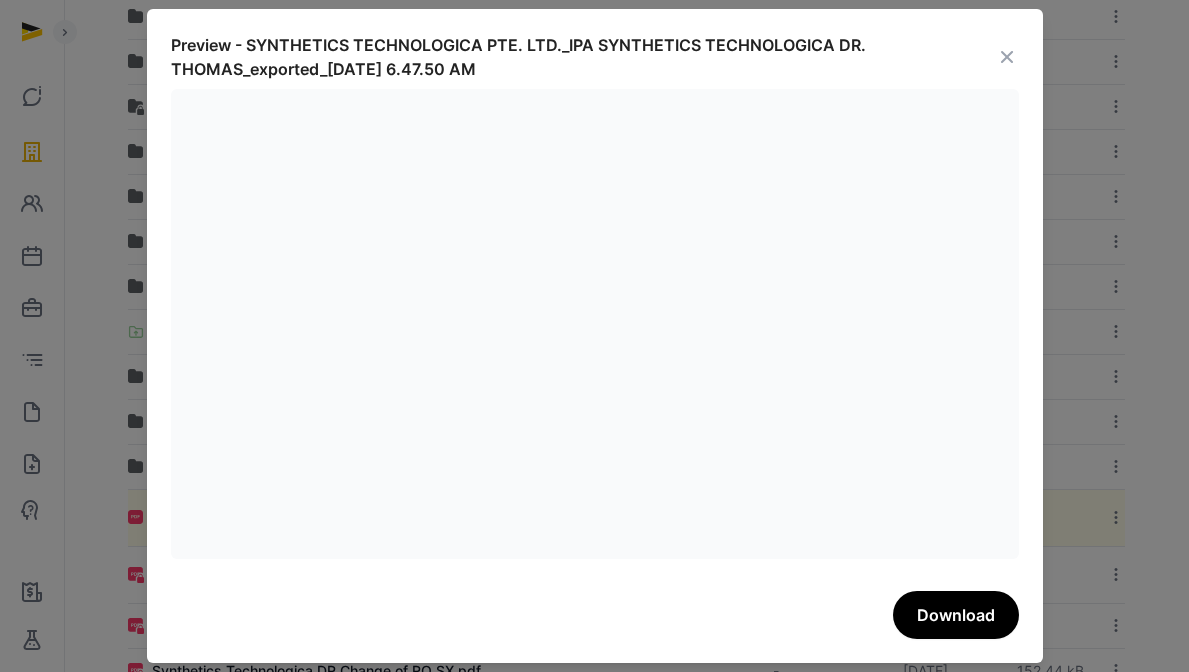 scroll, scrollTop: 676, scrollLeft: 0, axis: vertical 